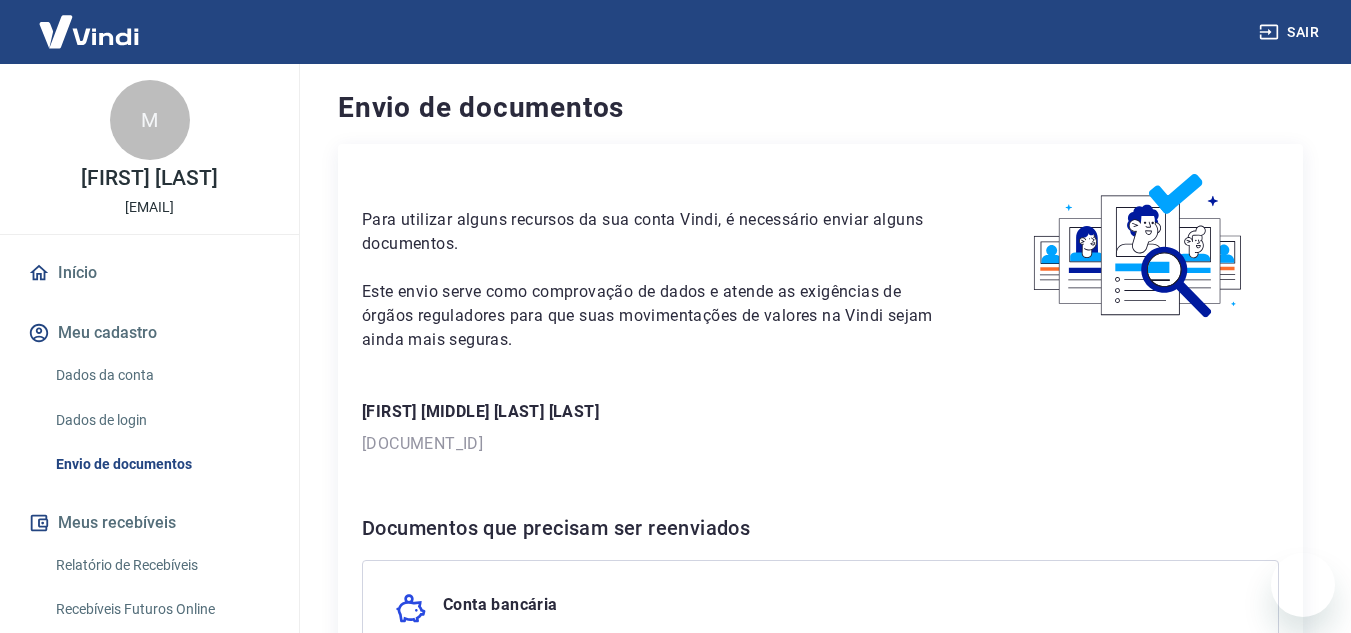 scroll, scrollTop: 483, scrollLeft: 0, axis: vertical 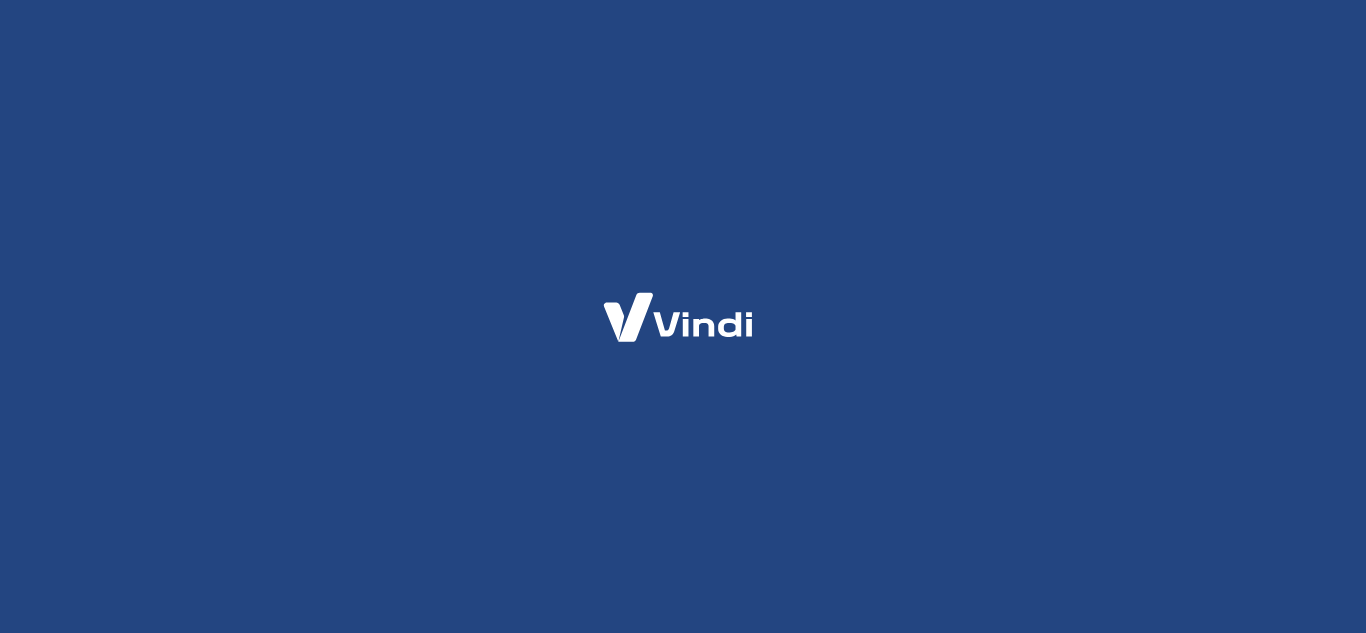 click at bounding box center (683, 316) 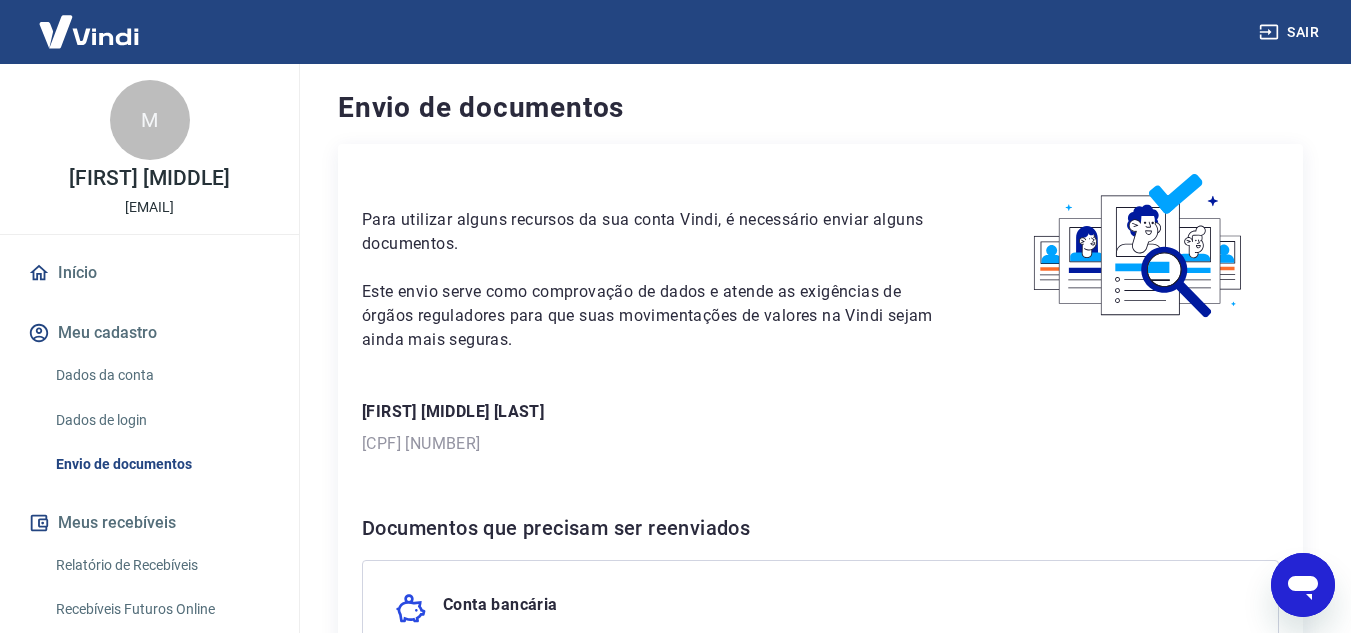 scroll, scrollTop: 0, scrollLeft: 0, axis: both 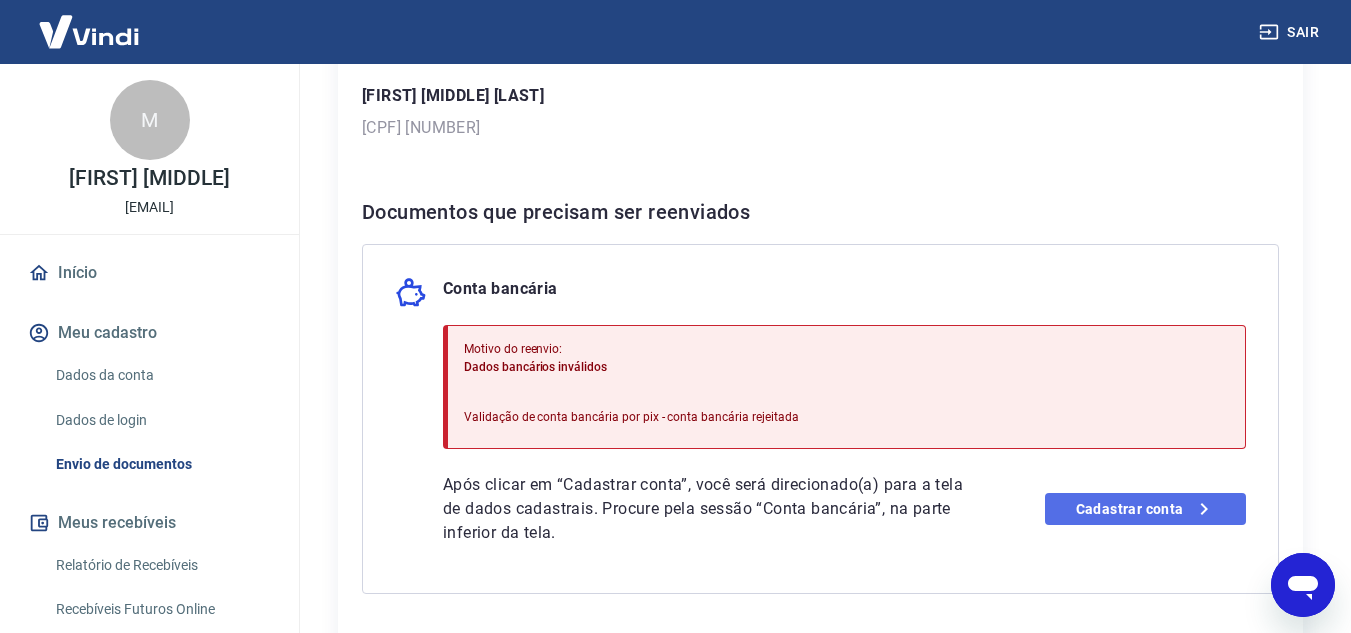 click on "Cadastrar conta" at bounding box center (1145, 509) 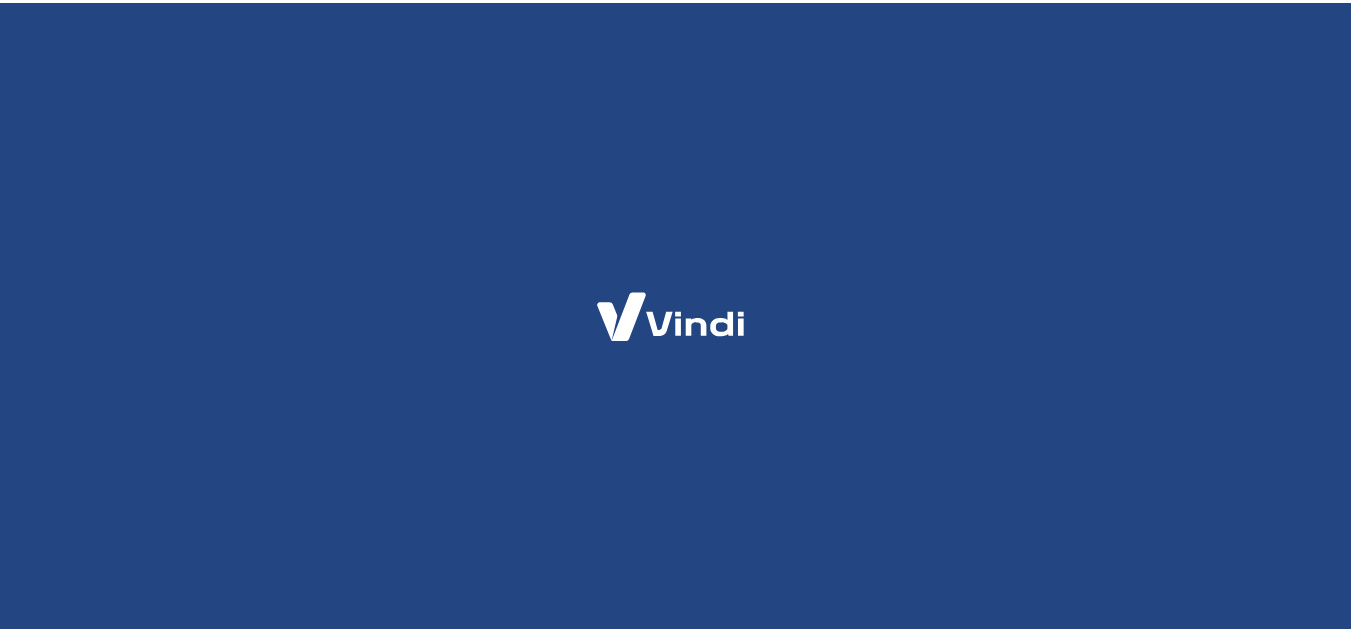 scroll, scrollTop: 0, scrollLeft: 0, axis: both 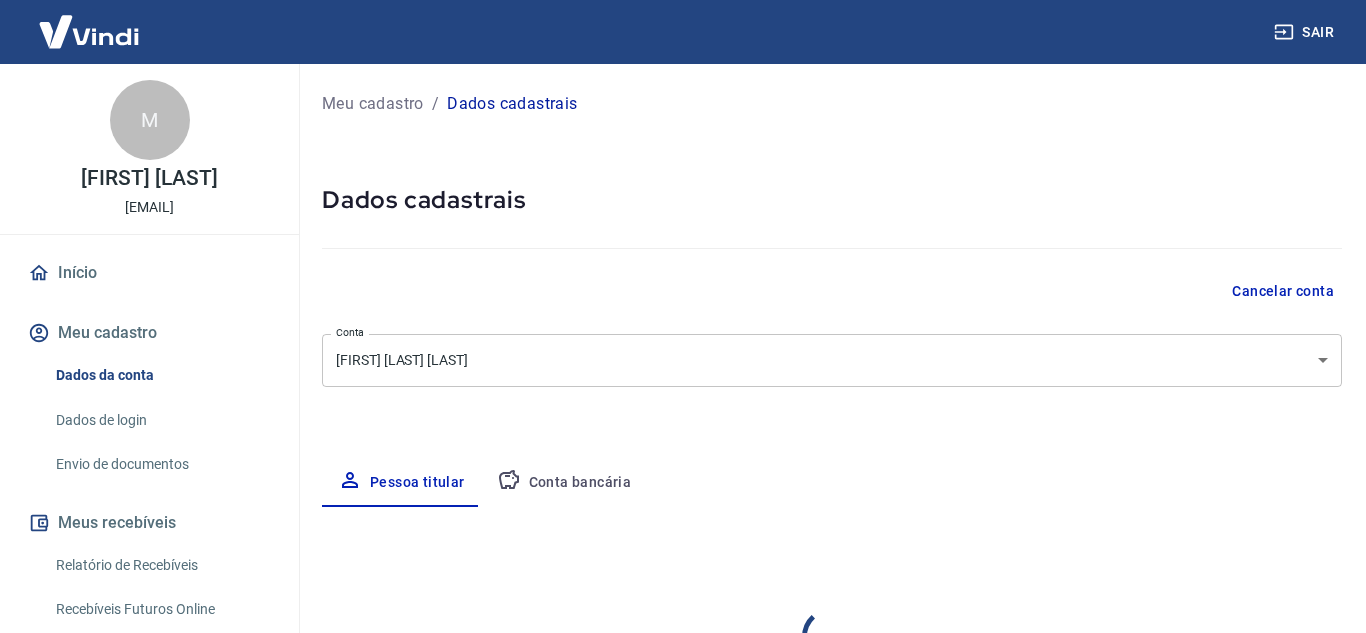 select on "PE" 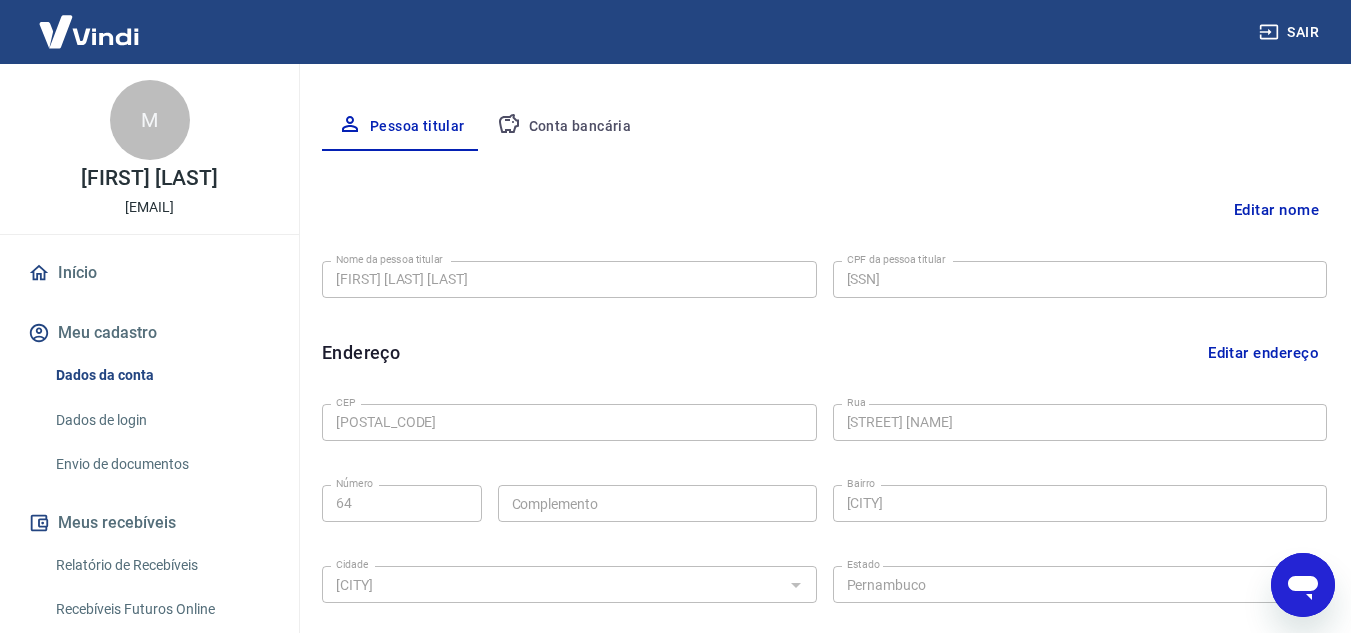 scroll, scrollTop: 0, scrollLeft: 0, axis: both 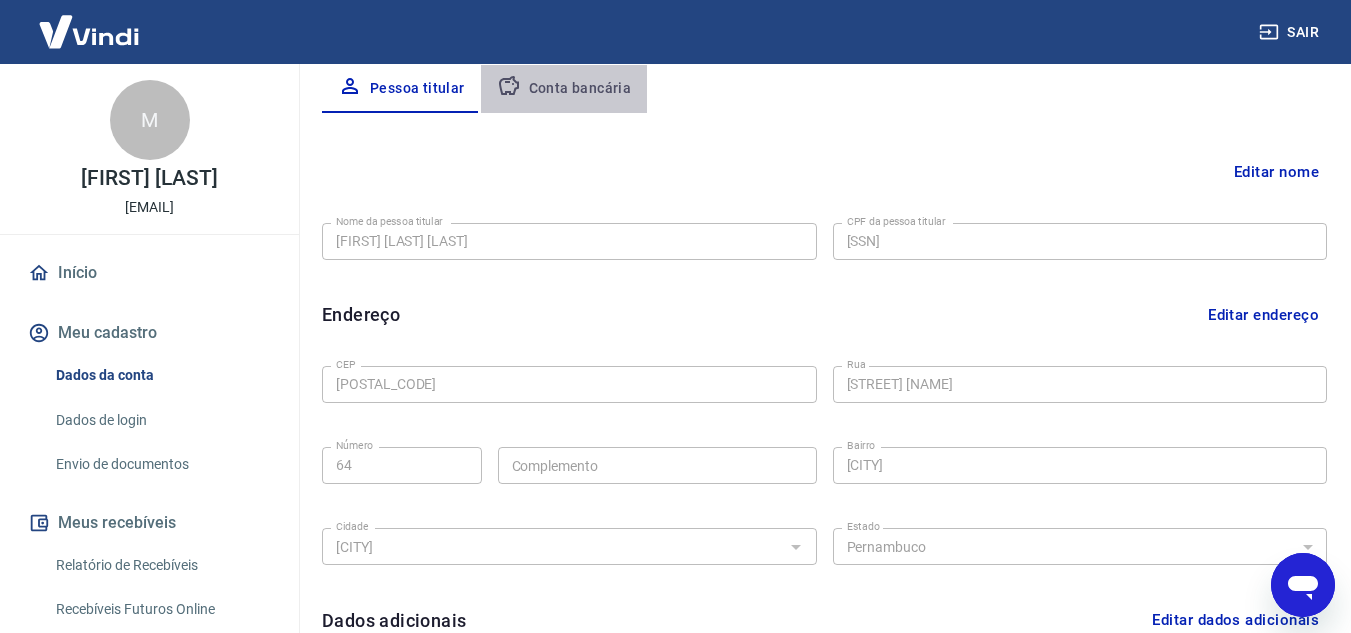 click on "Conta bancária" at bounding box center (564, 89) 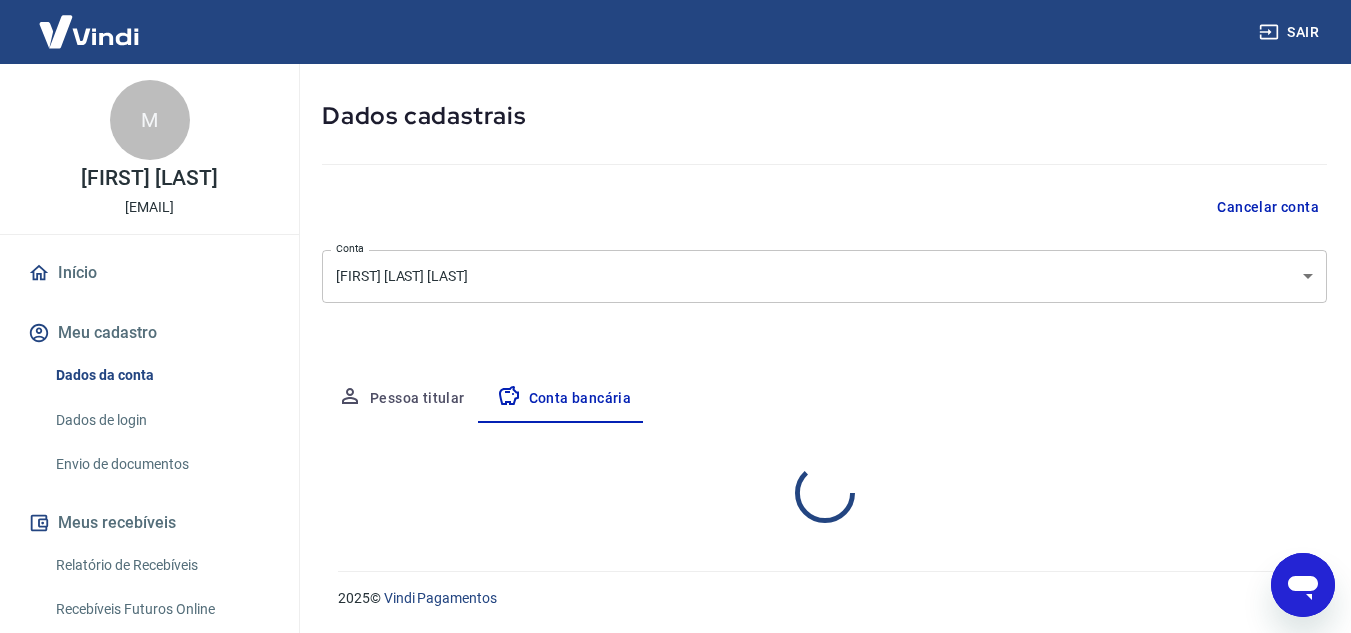 select on "1" 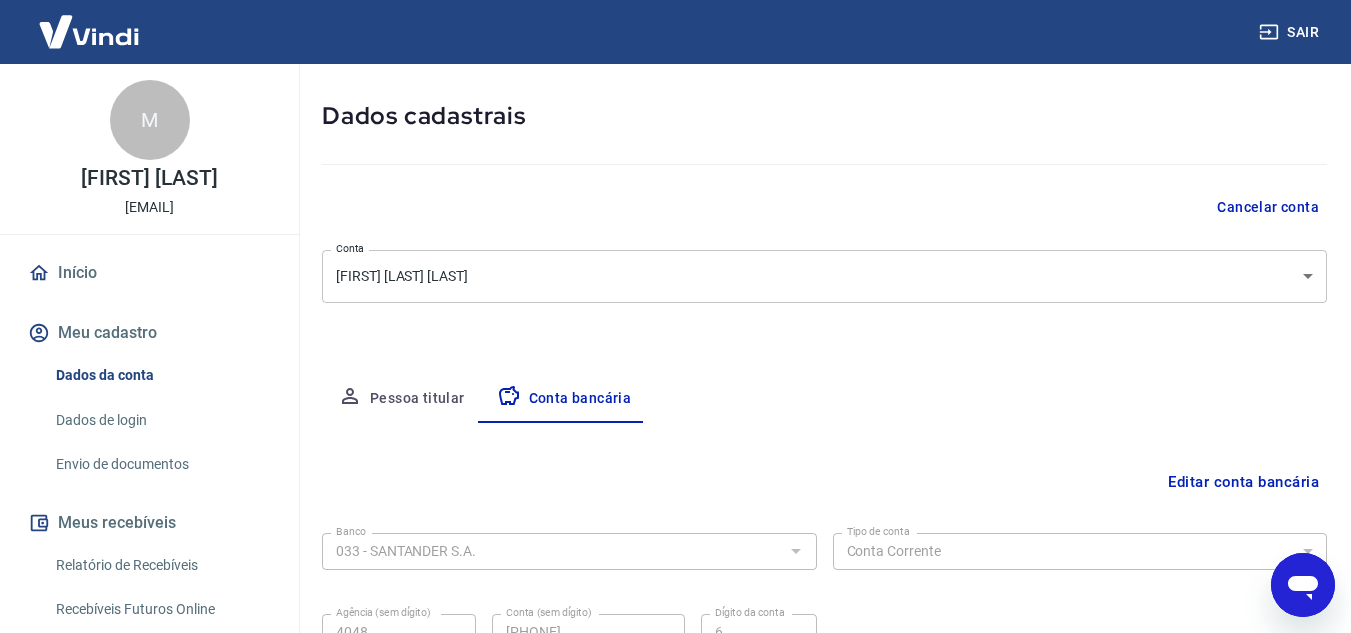 scroll, scrollTop: 278, scrollLeft: 0, axis: vertical 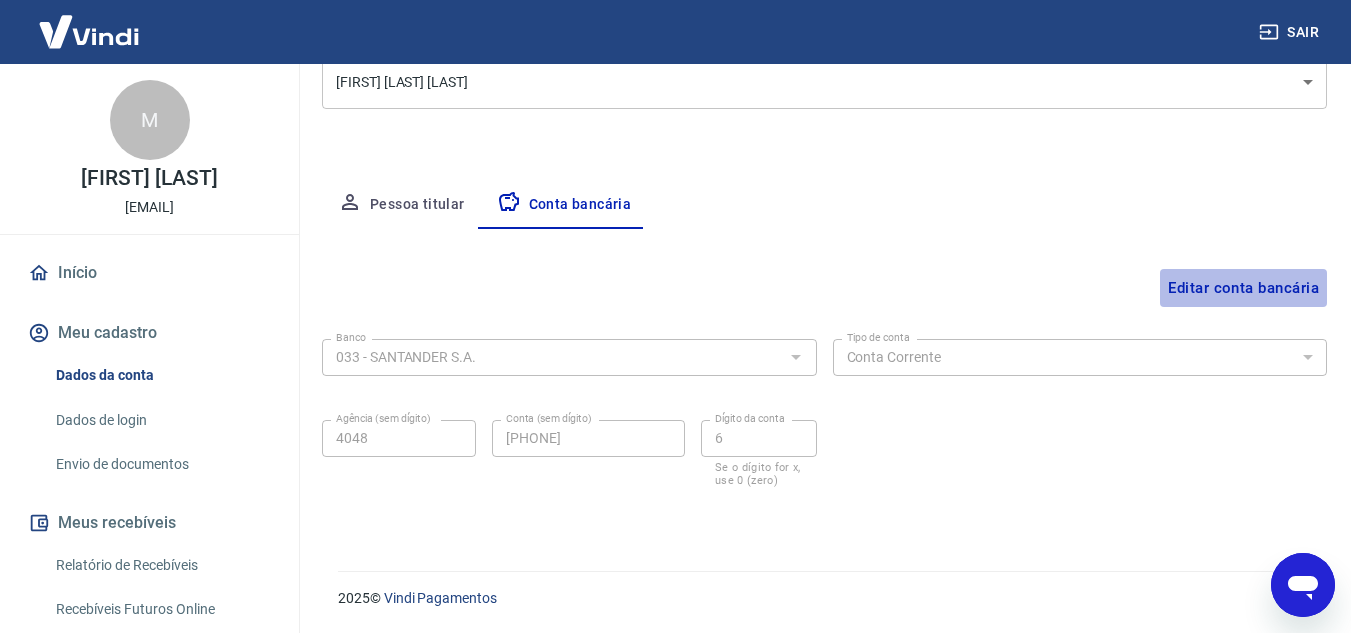 click on "Editar conta bancária" at bounding box center [1243, 288] 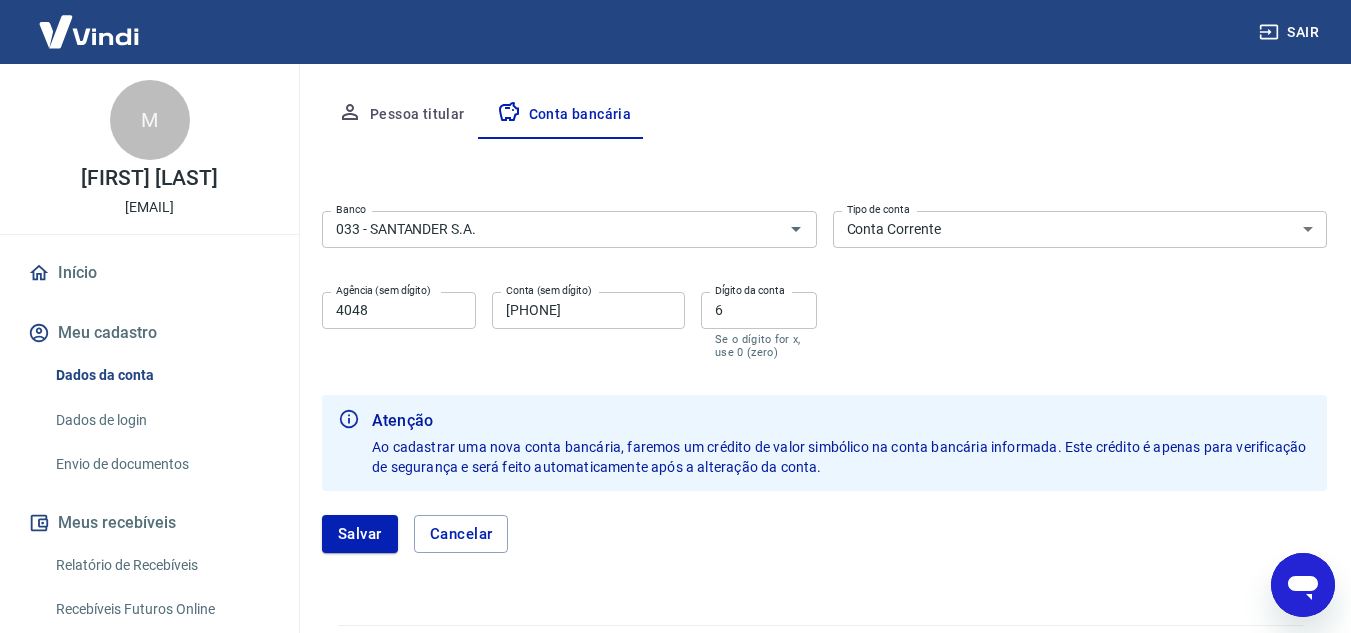 scroll, scrollTop: 422, scrollLeft: 0, axis: vertical 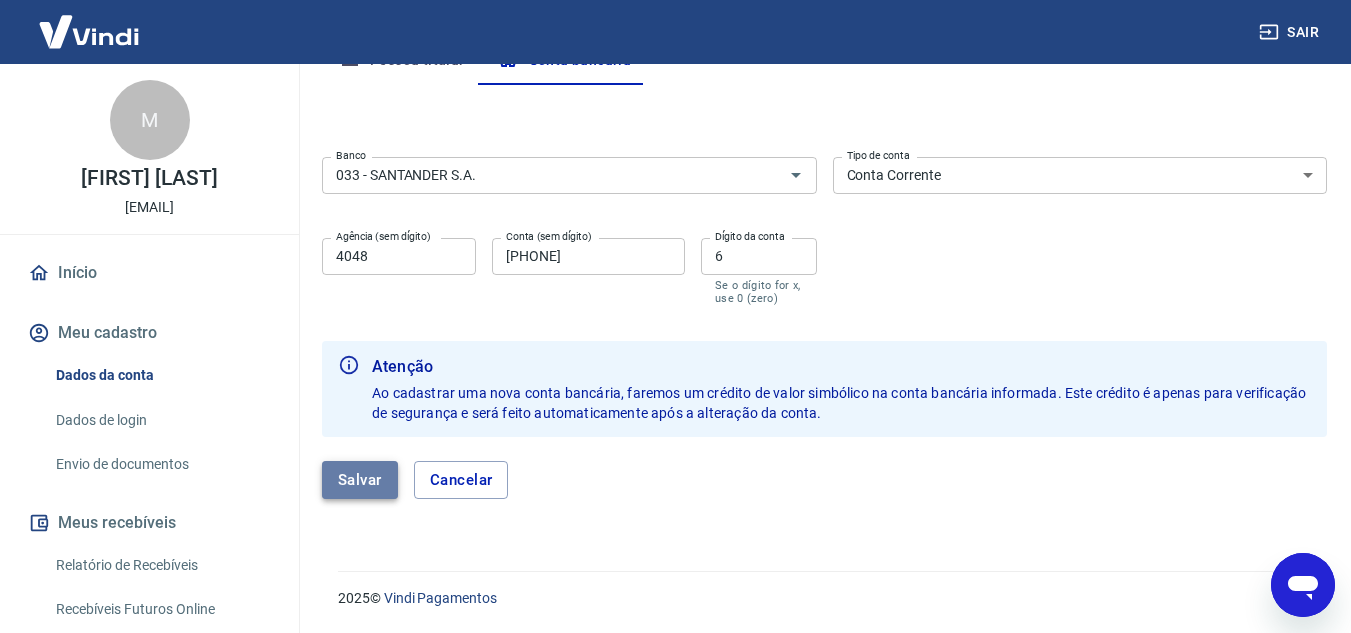 click on "Salvar" at bounding box center (360, 480) 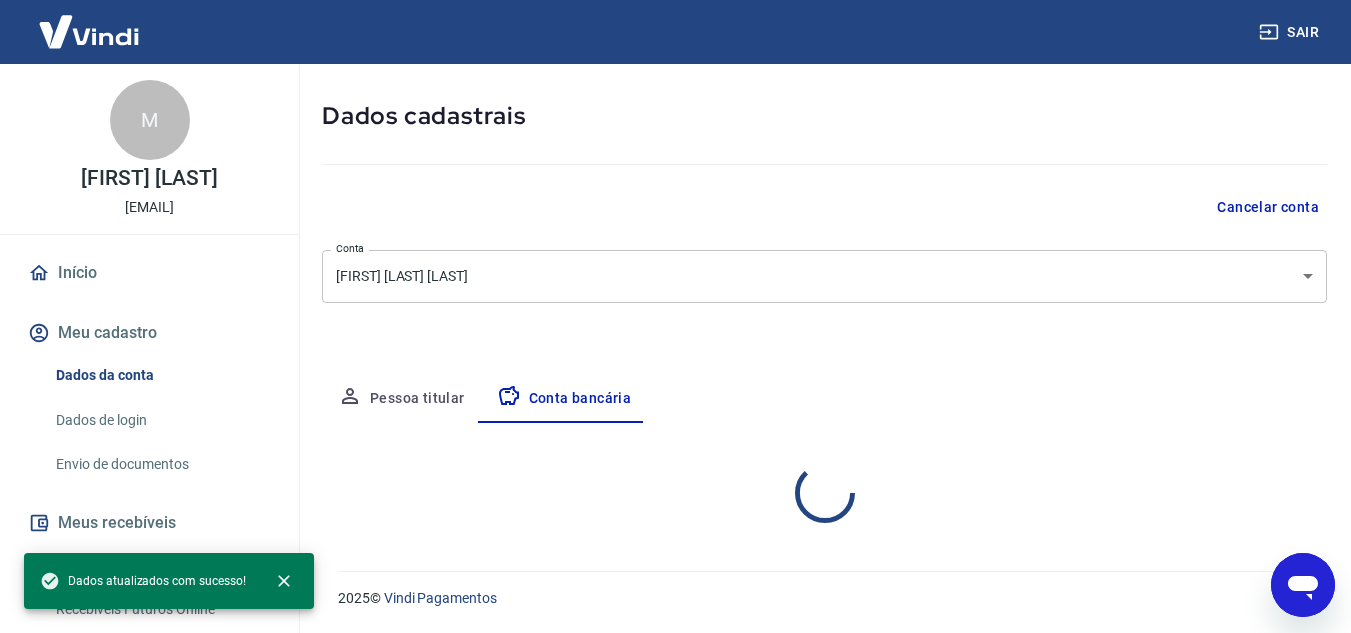 select on "1" 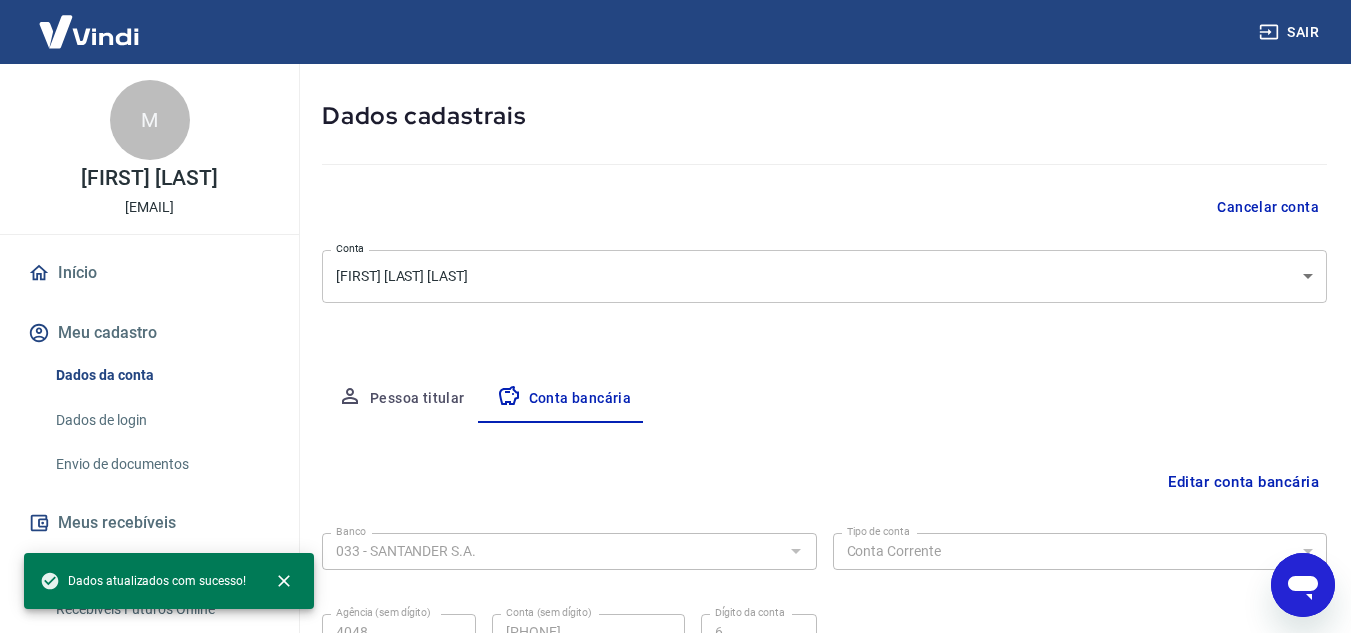 scroll, scrollTop: 278, scrollLeft: 0, axis: vertical 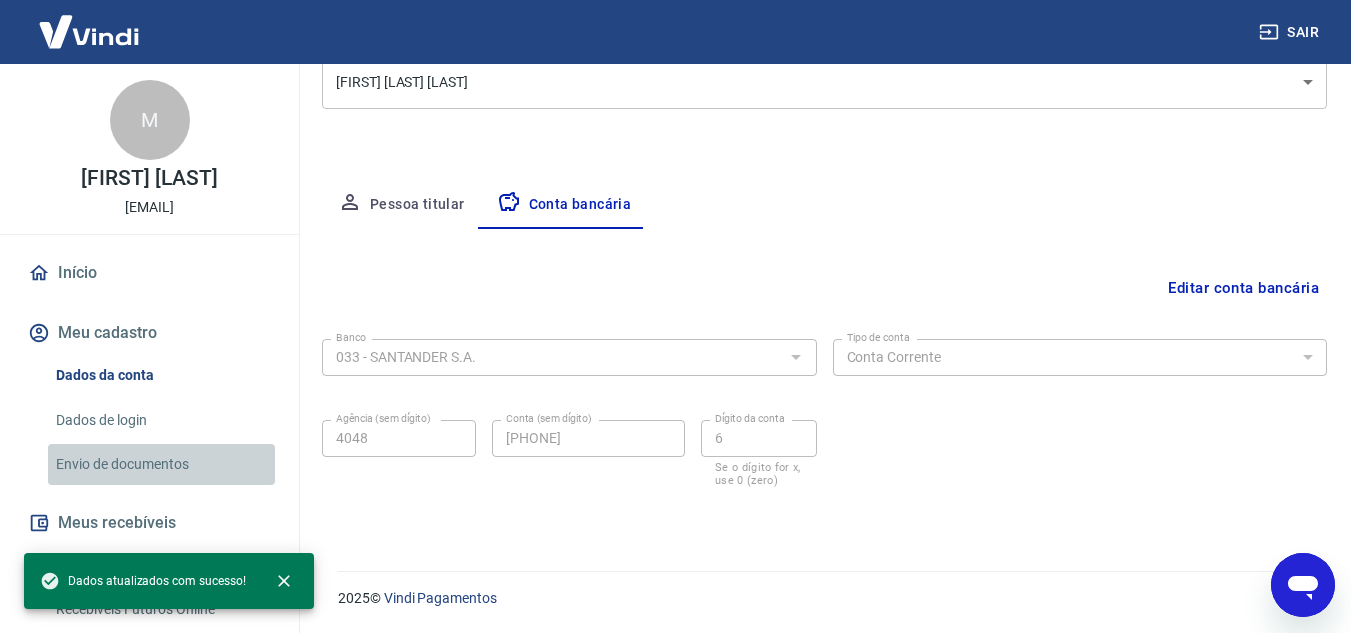 click on "Envio de documentos" at bounding box center (161, 464) 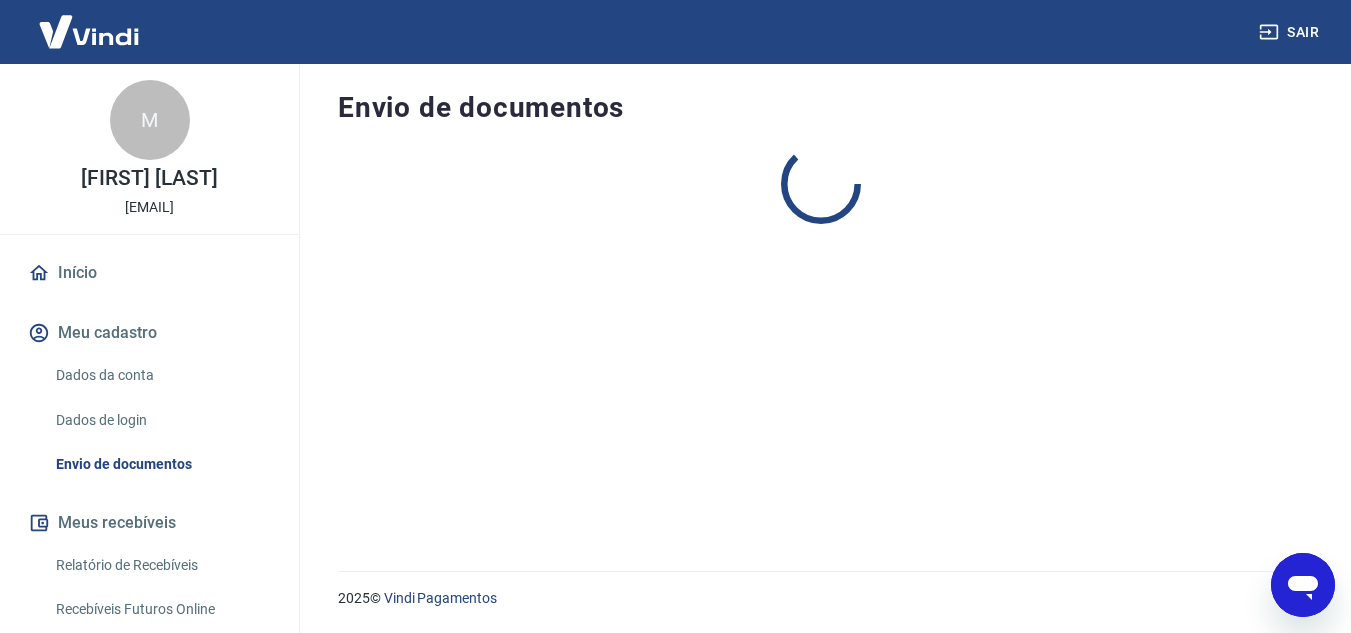 scroll, scrollTop: 0, scrollLeft: 0, axis: both 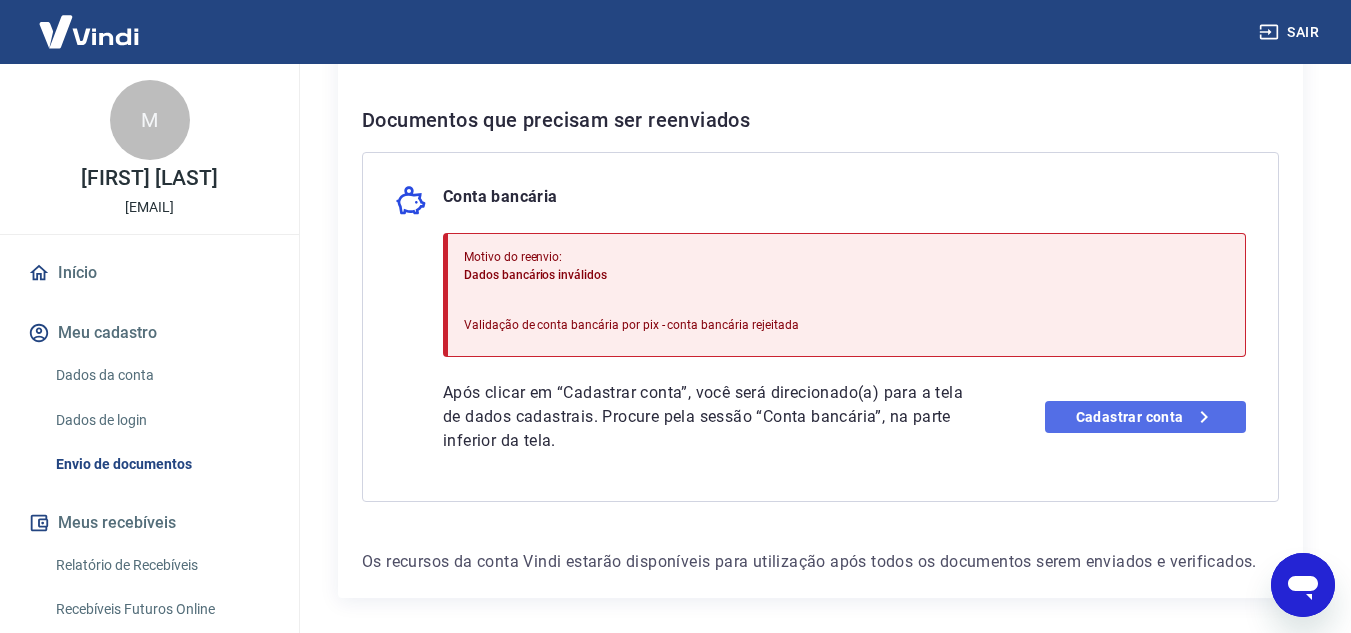 click on "Cadastrar conta" at bounding box center (1145, 417) 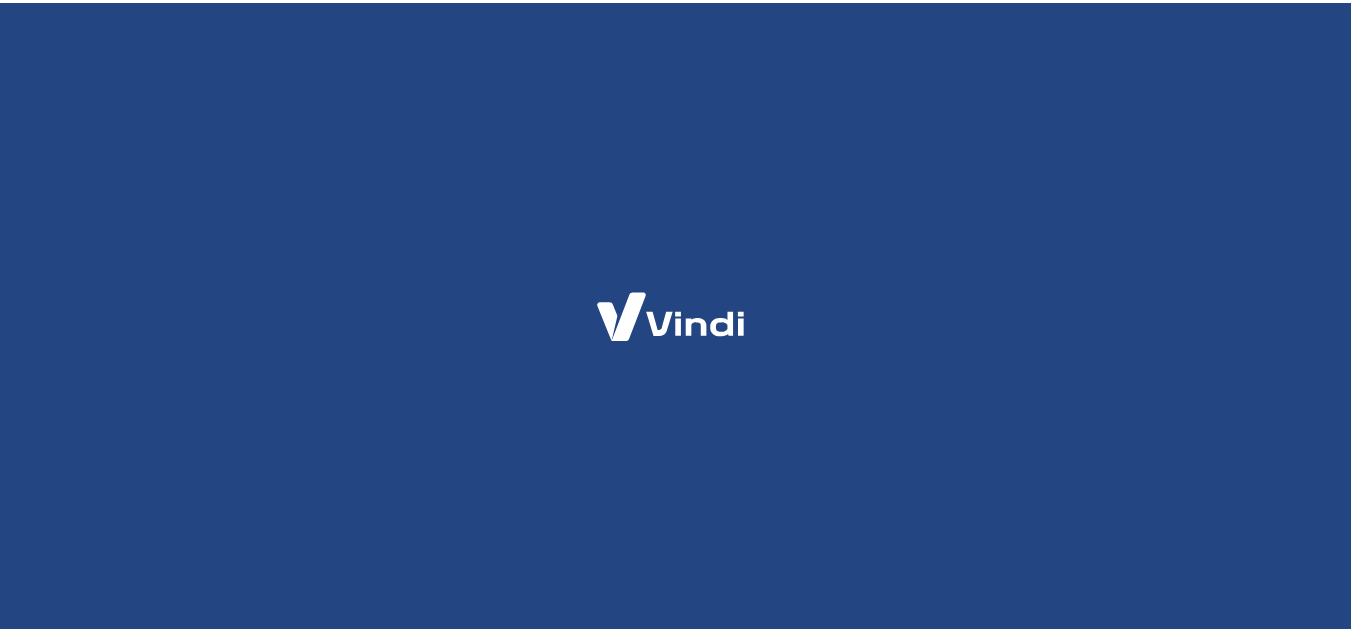 scroll, scrollTop: 0, scrollLeft: 0, axis: both 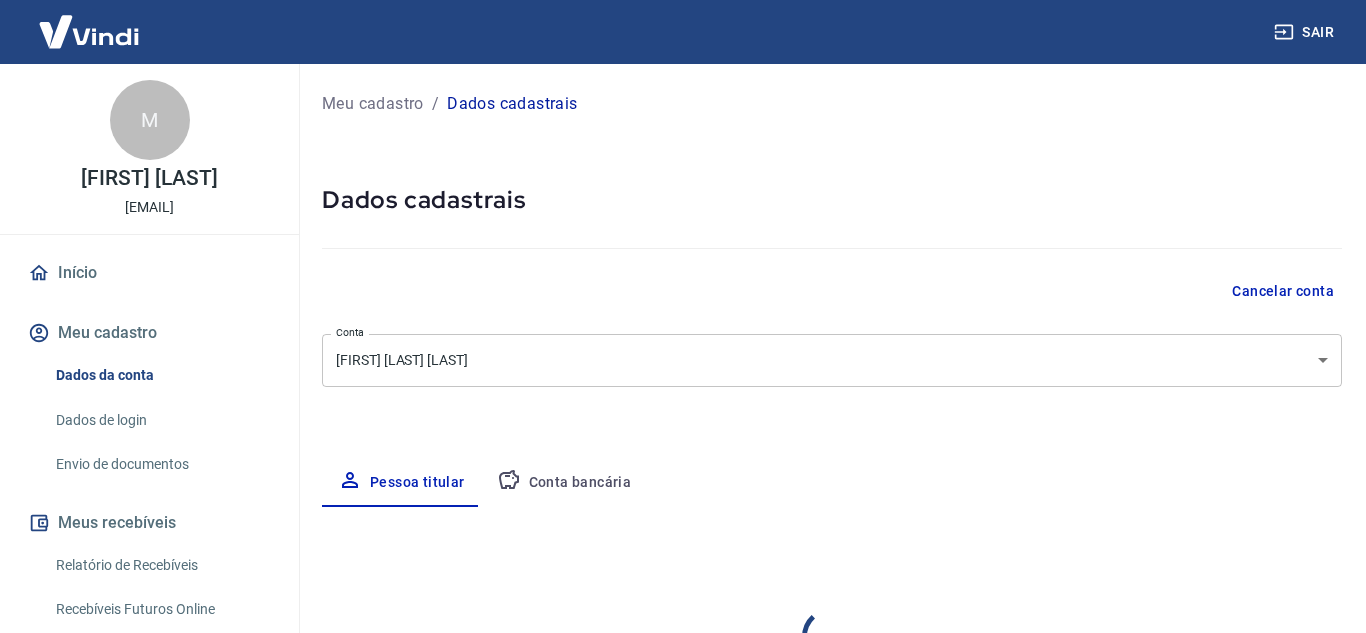 select on "PE" 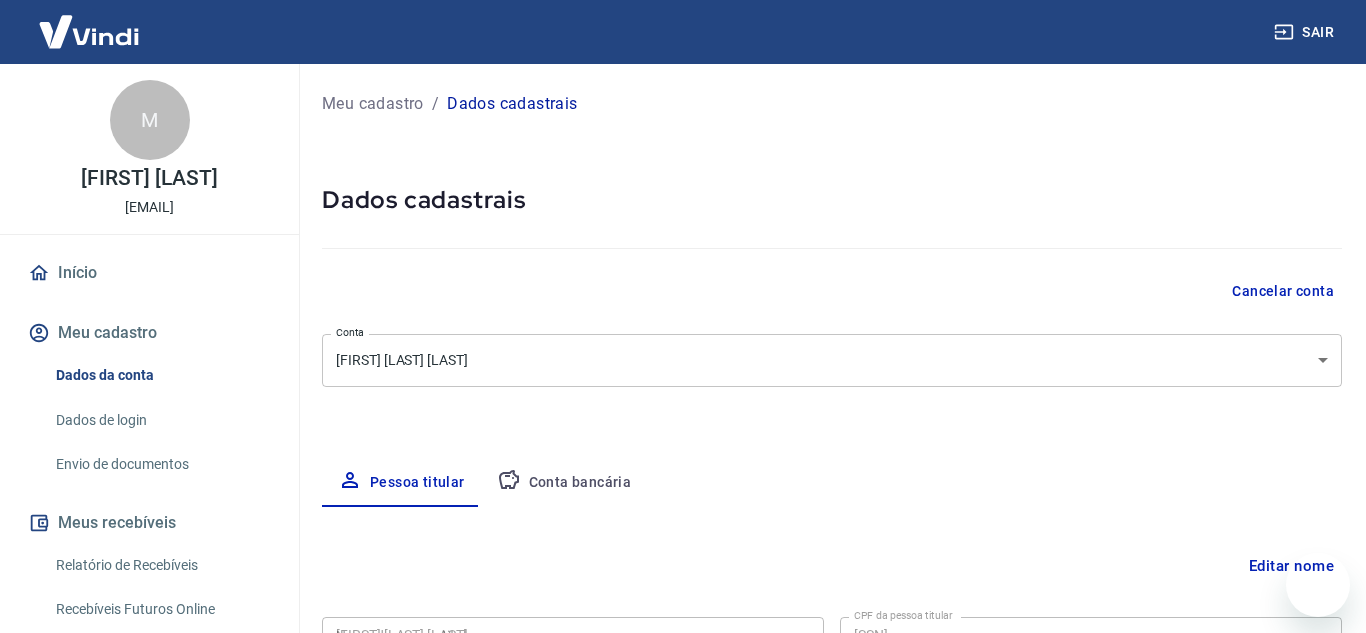 type on "748.664.354-53" 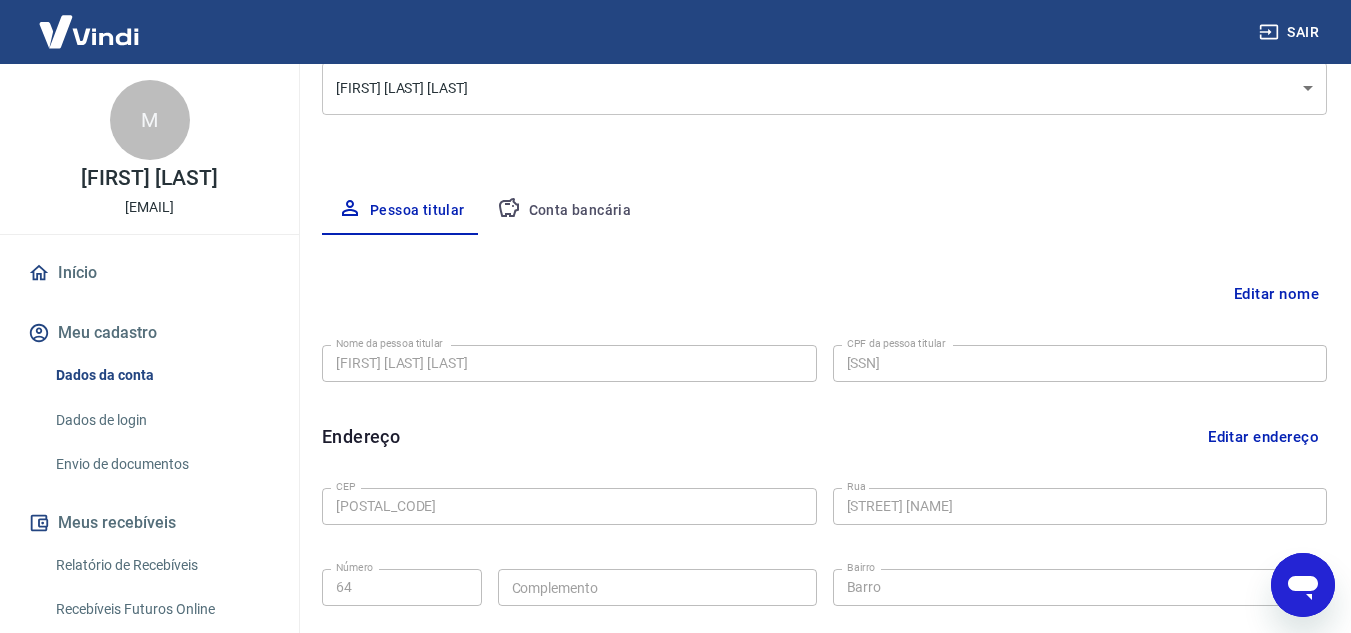 scroll, scrollTop: 283, scrollLeft: 0, axis: vertical 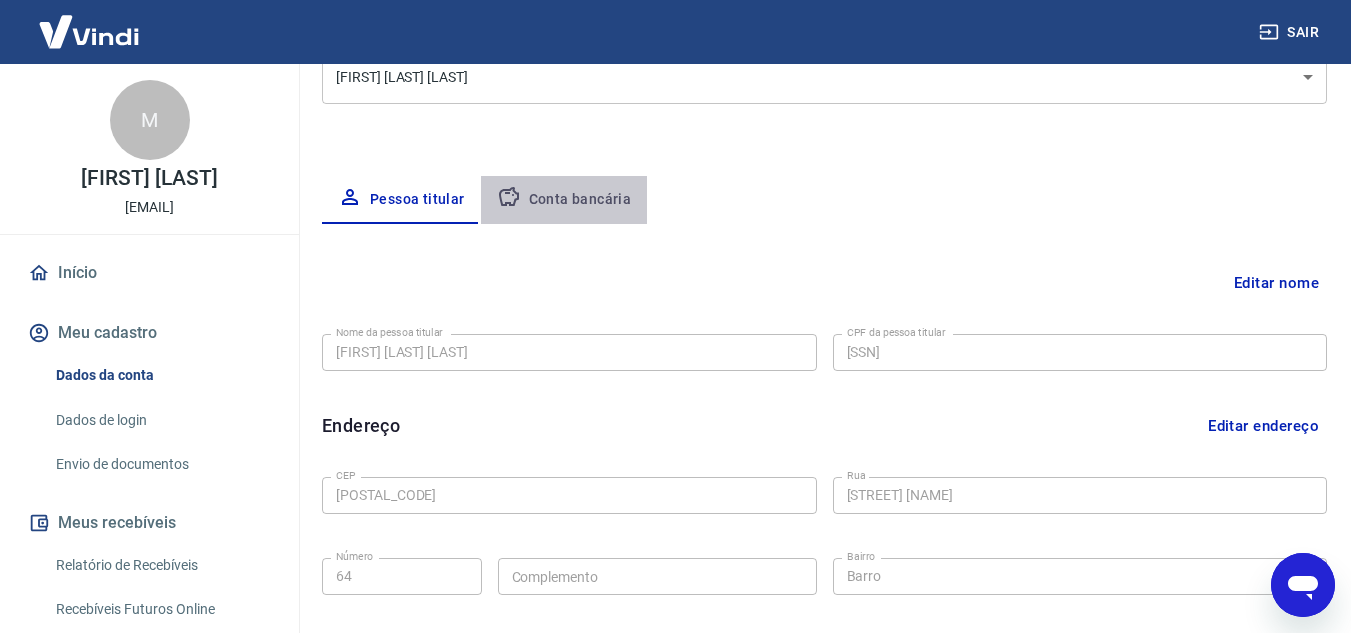 click on "Conta bancária" at bounding box center [564, 200] 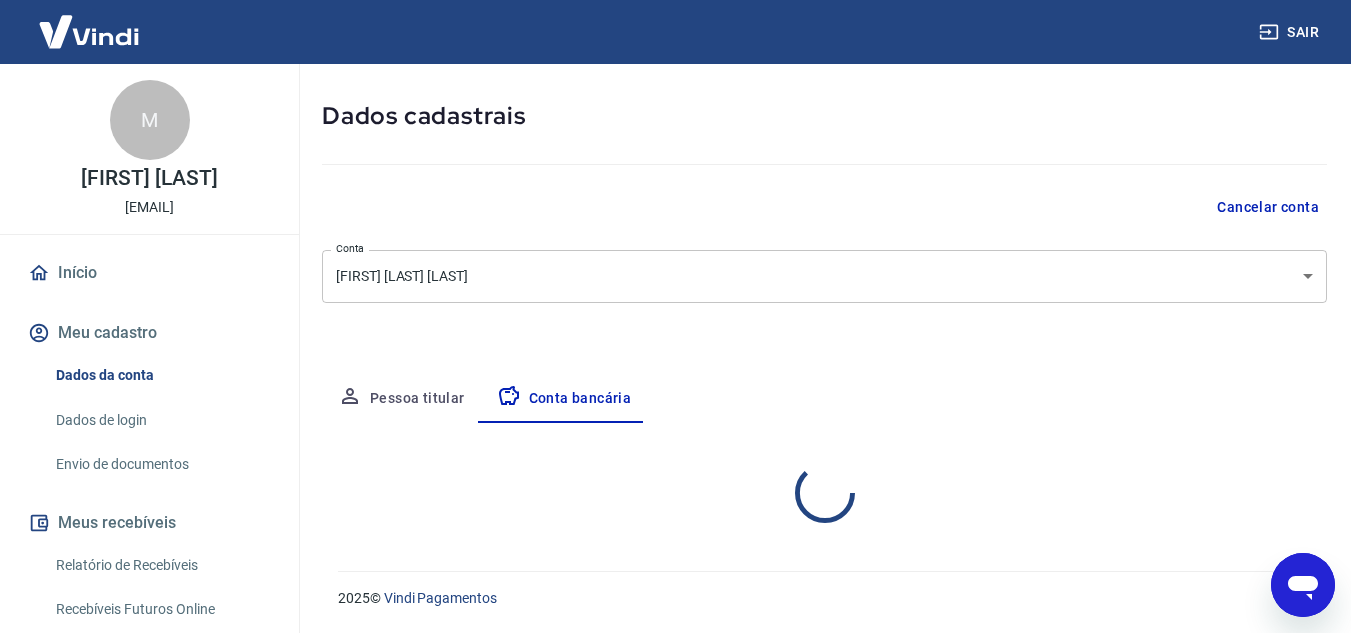 select on "1" 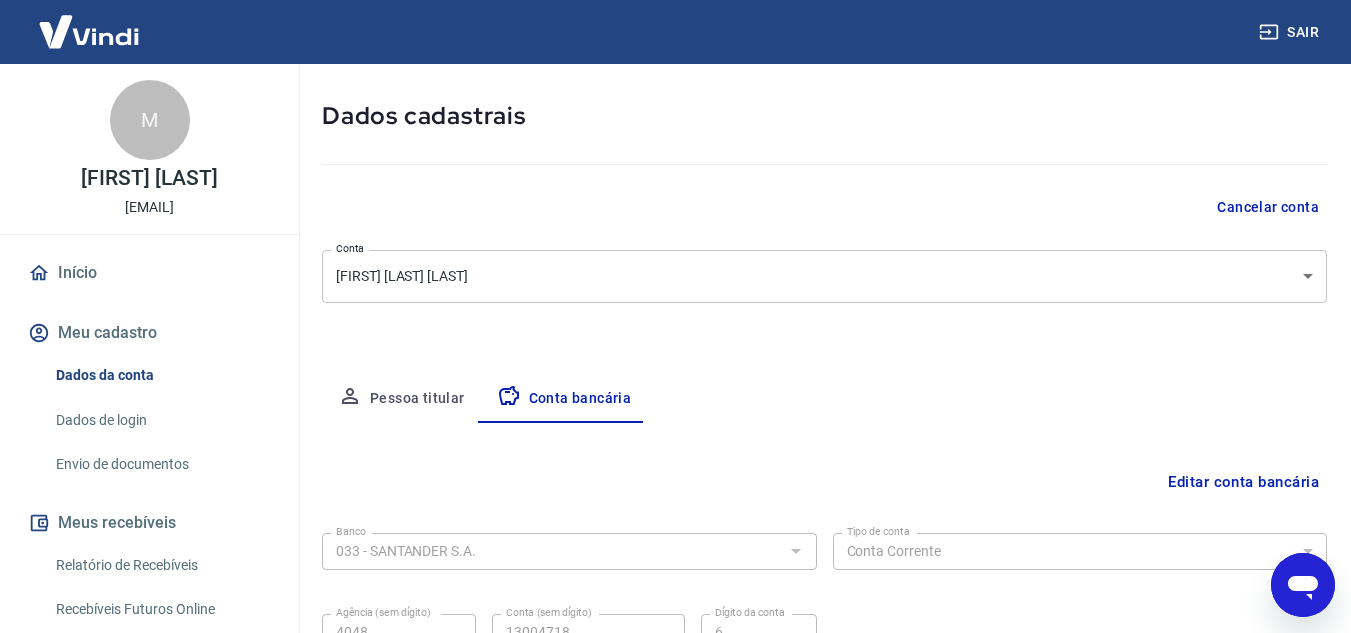 scroll, scrollTop: 278, scrollLeft: 0, axis: vertical 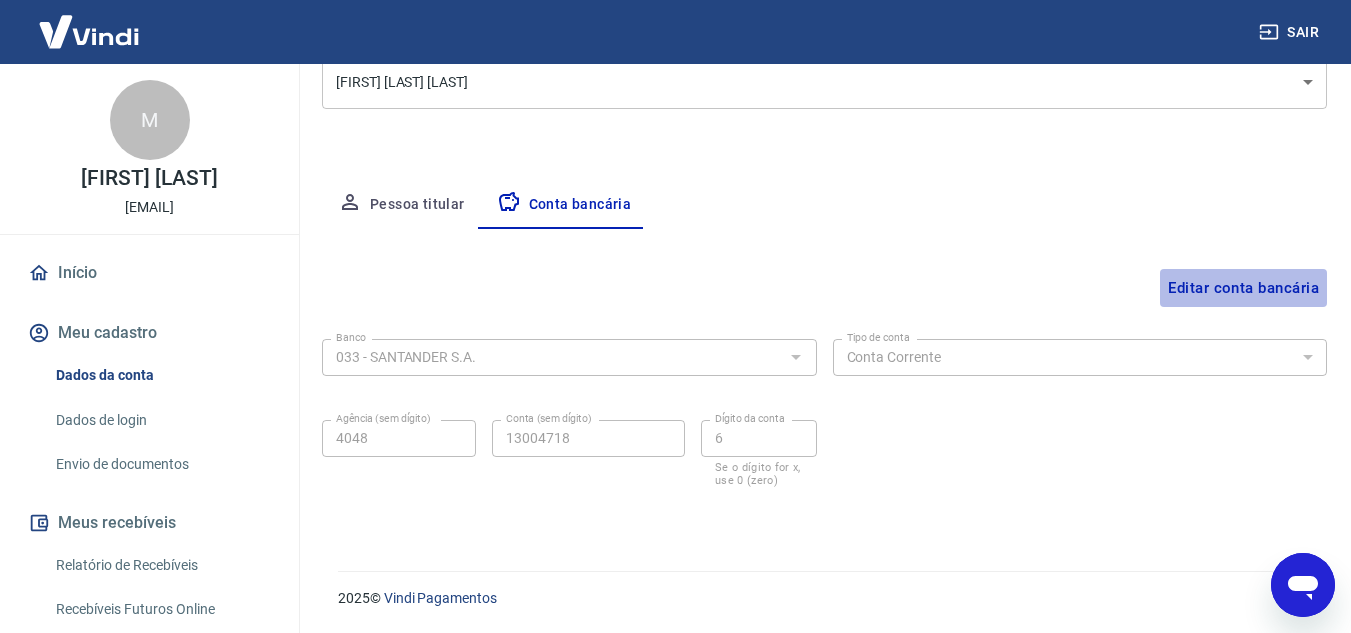 click on "Editar conta bancária" at bounding box center [1243, 288] 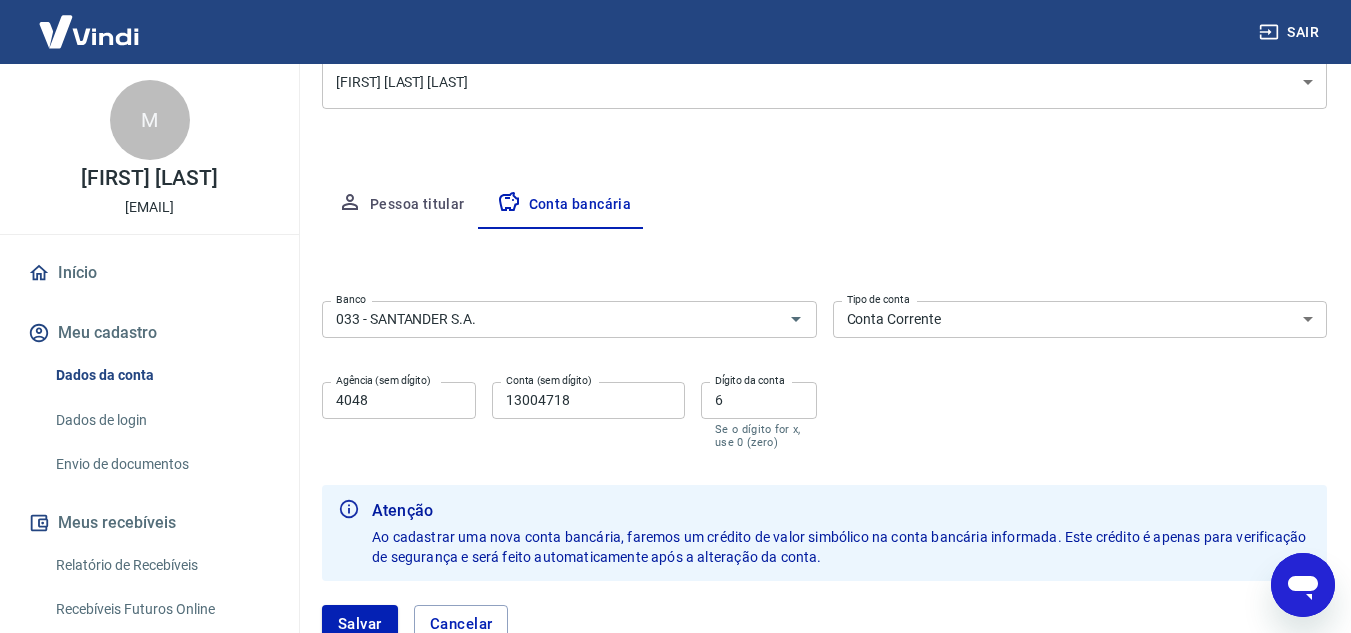 click on "13004718" at bounding box center (588, 400) 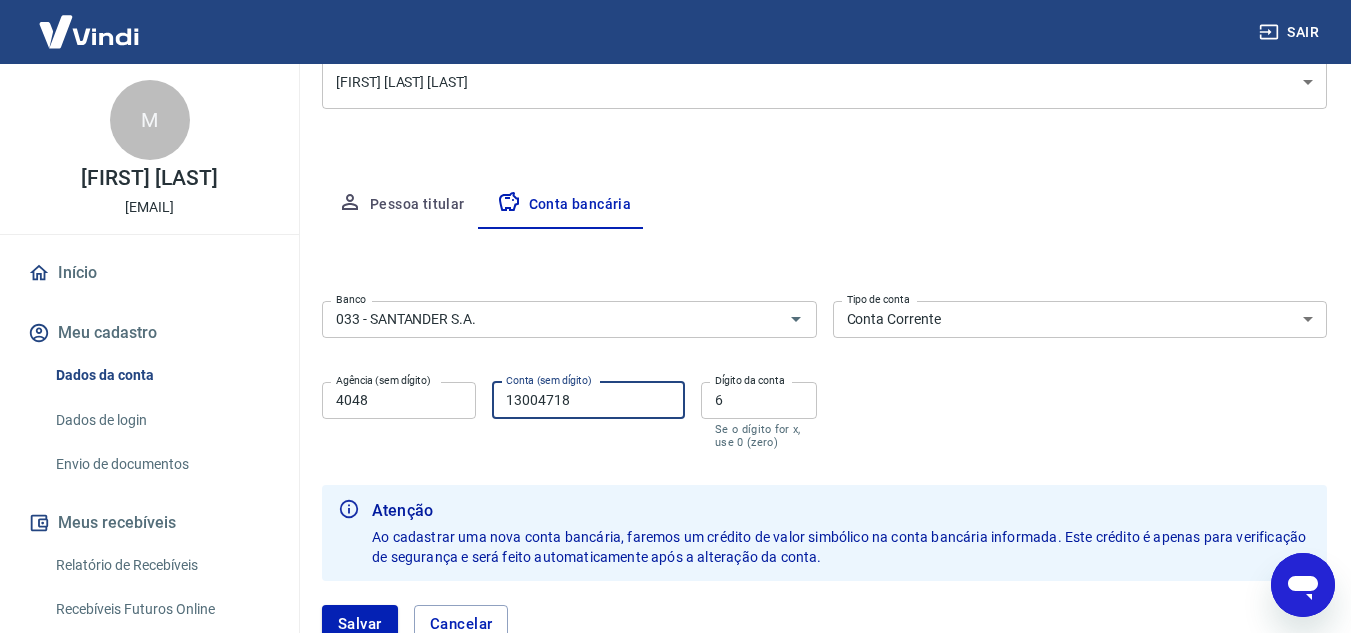 click on "13004718" at bounding box center (588, 400) 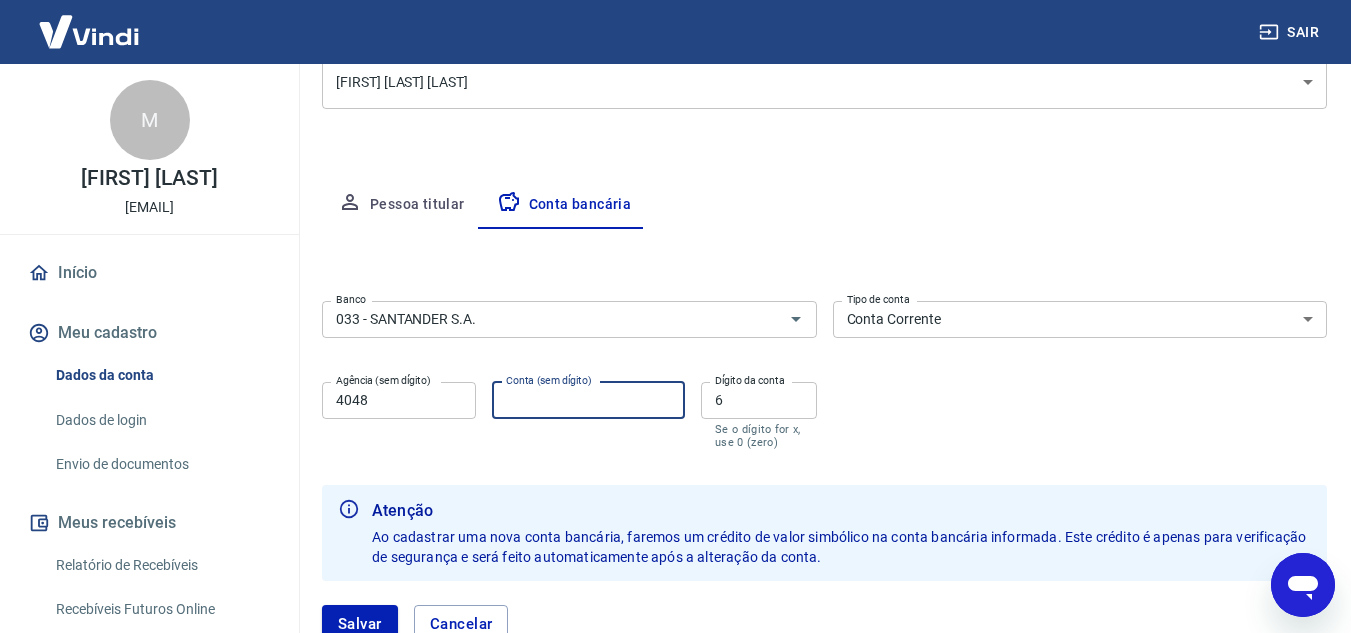 type 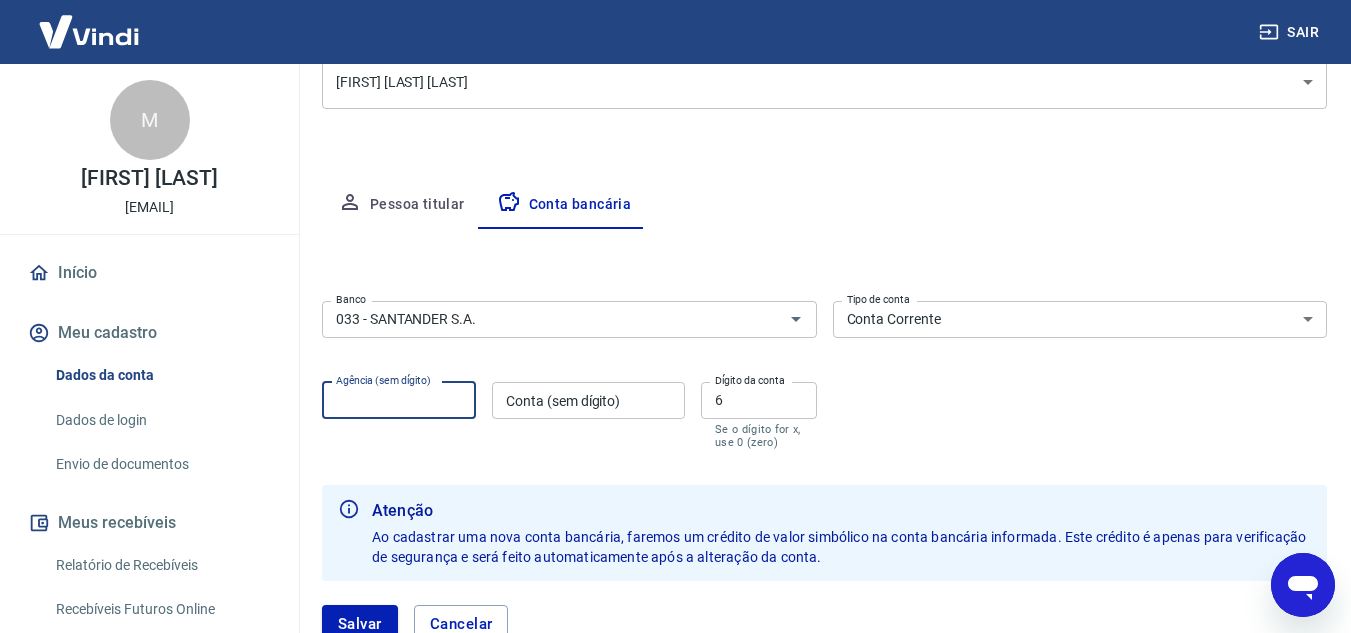 type 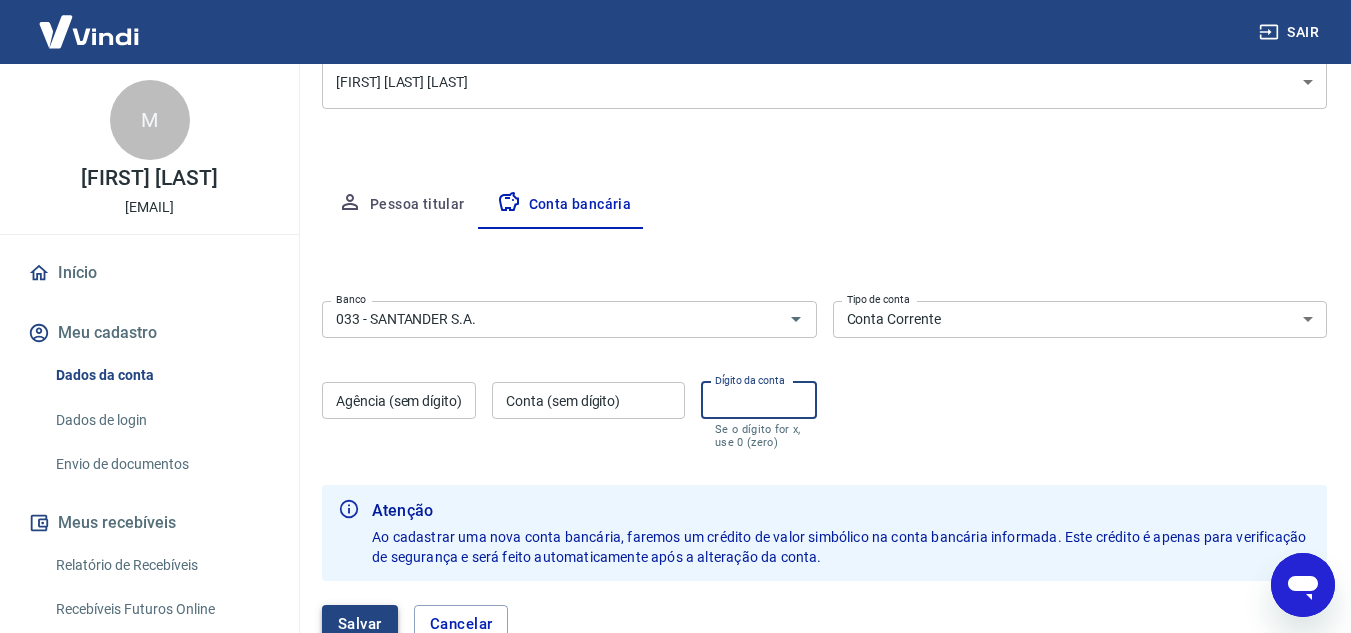 type 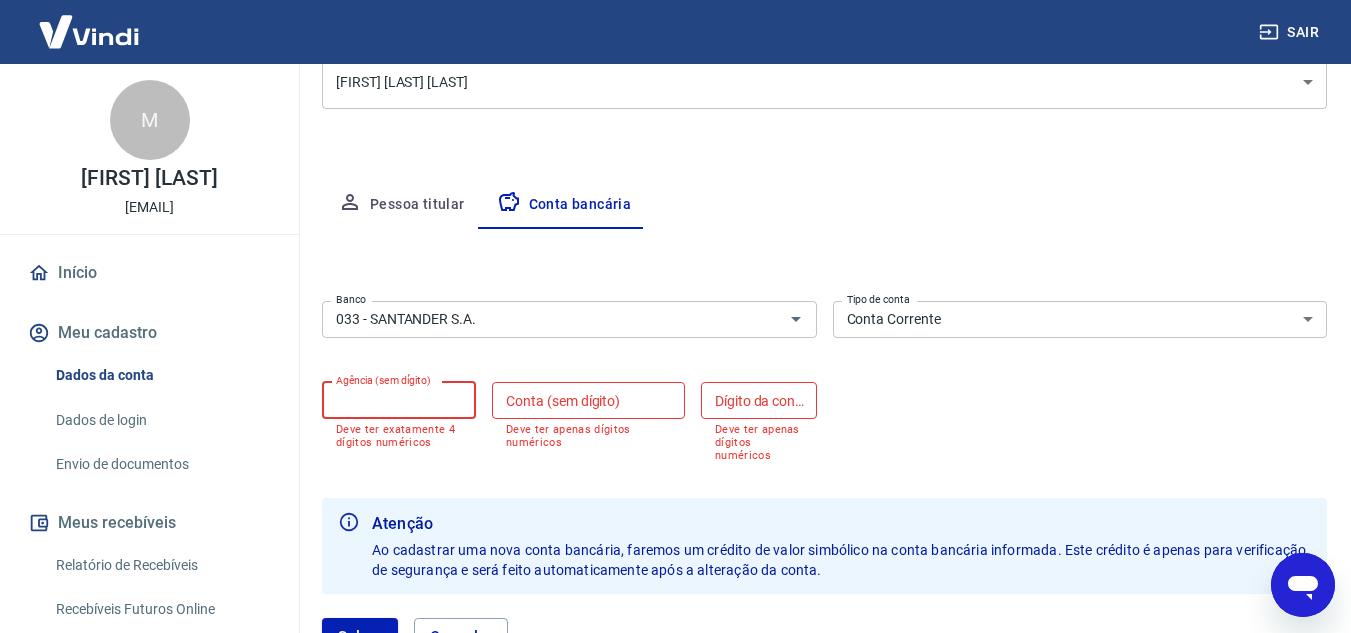 click on "Agência (sem dígito)" at bounding box center (399, 400) 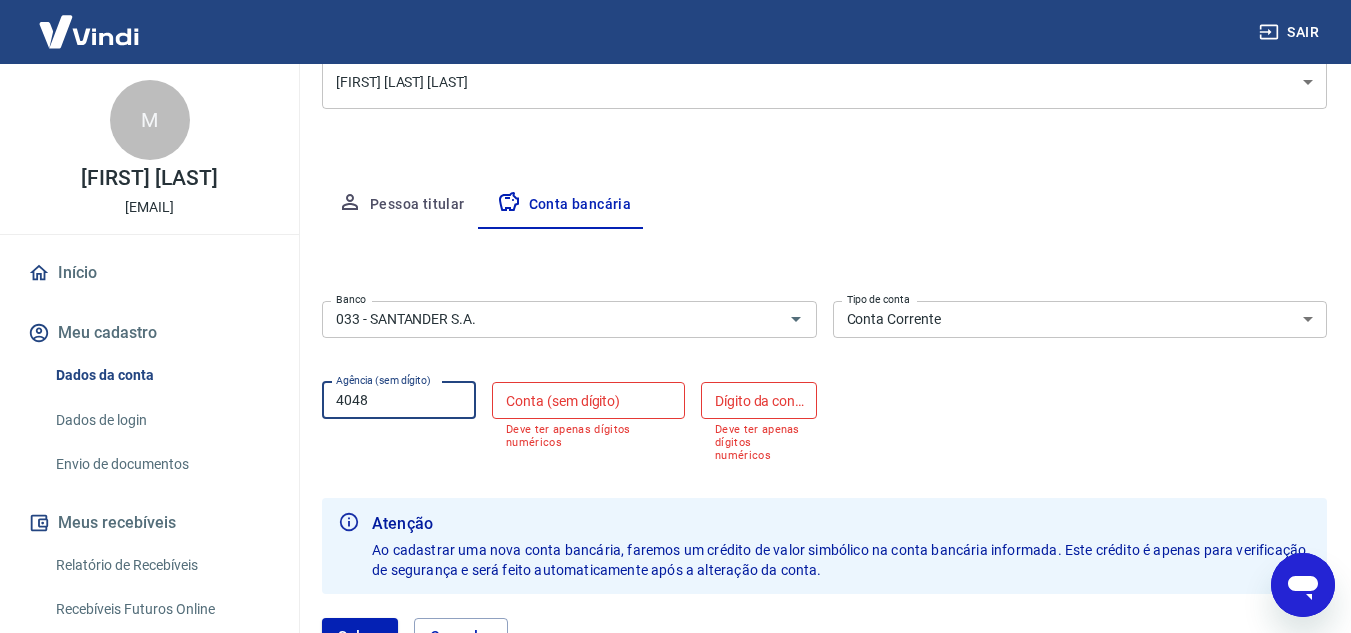 type on "4048" 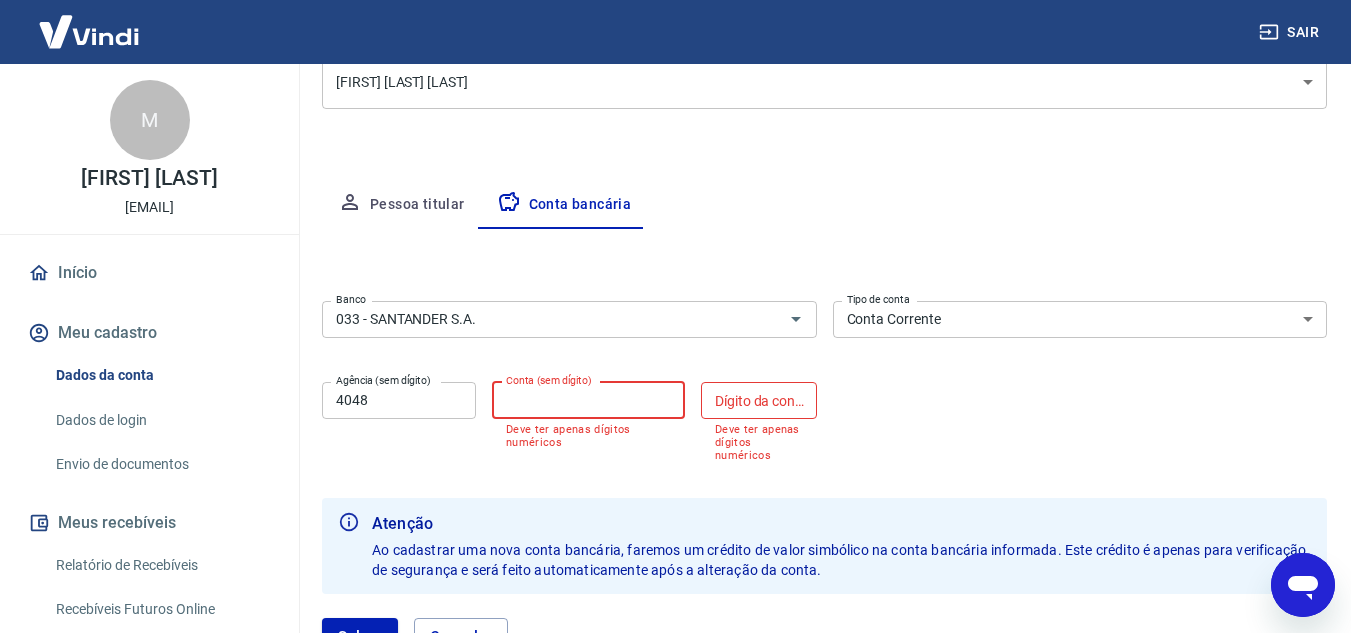 click on "Conta (sem dígito)" at bounding box center (588, 400) 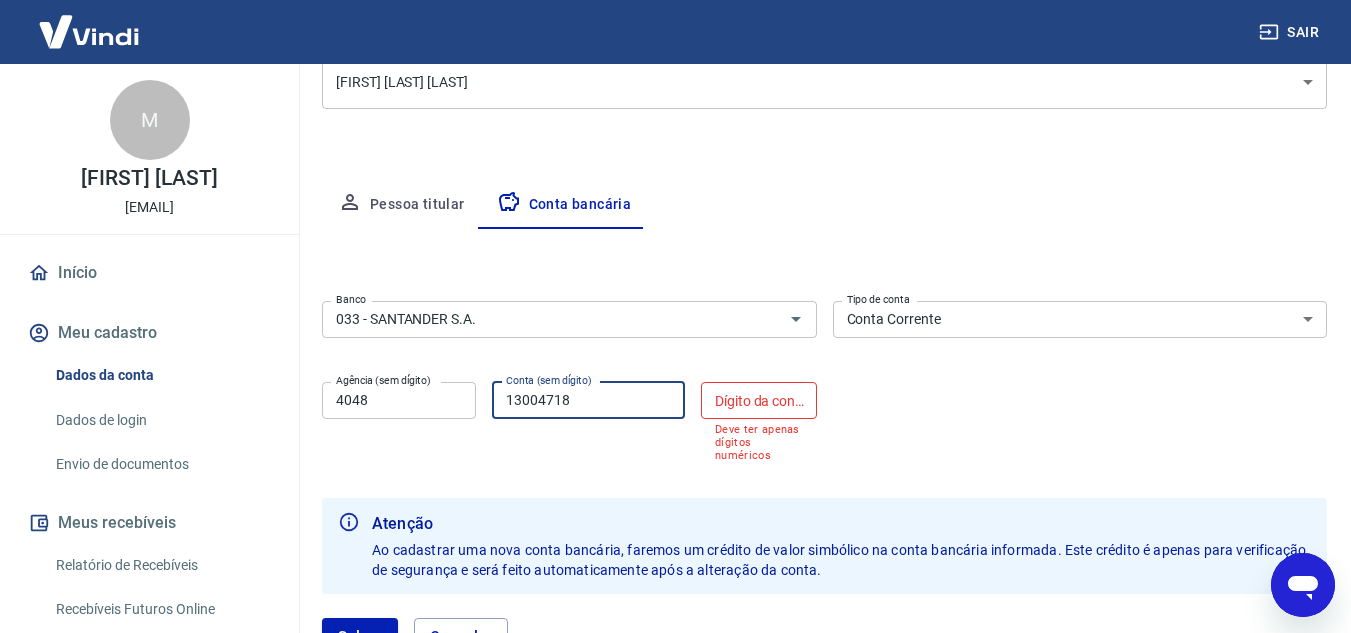 click on "Dígito da conta" at bounding box center (759, 400) 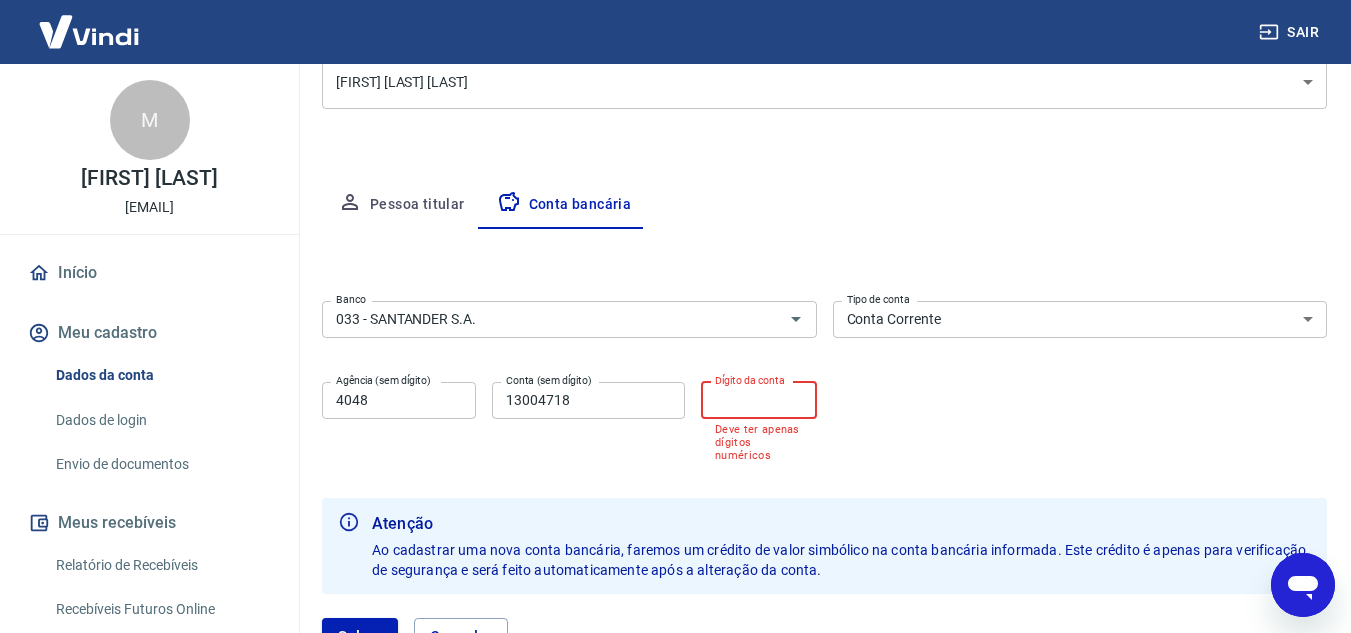 drag, startPoint x: 690, startPoint y: 416, endPoint x: 629, endPoint y: 394, distance: 64.84597 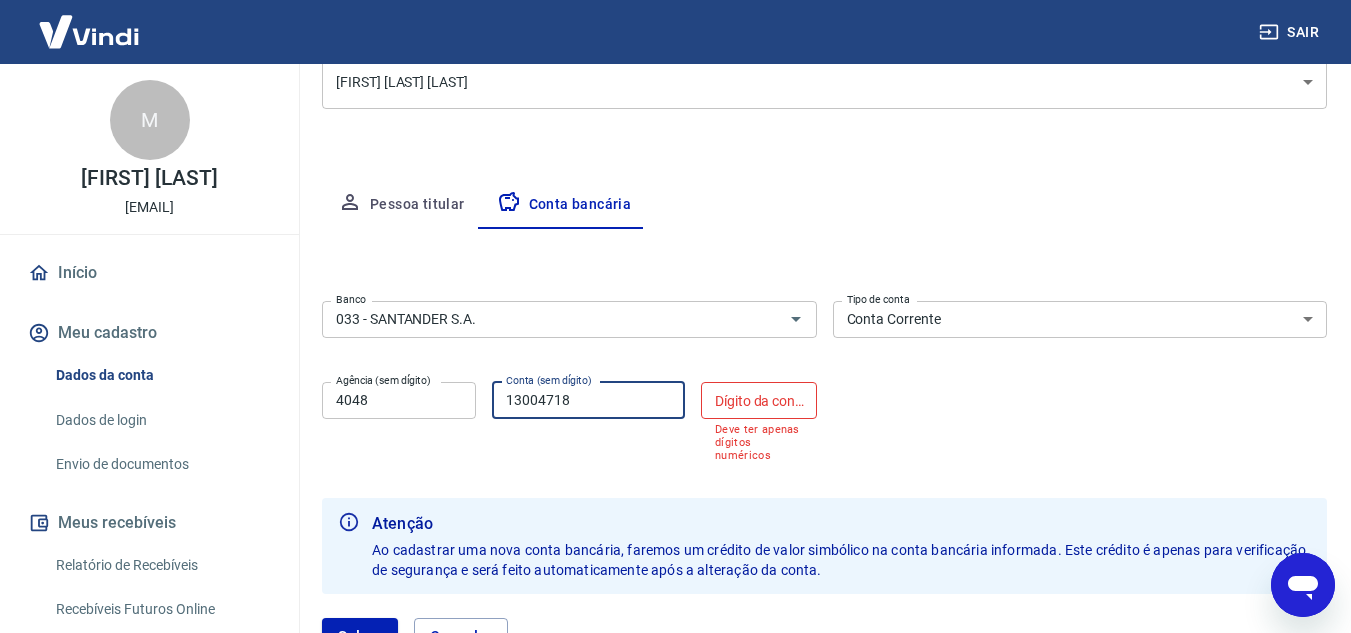 click on "13004718" at bounding box center [588, 400] 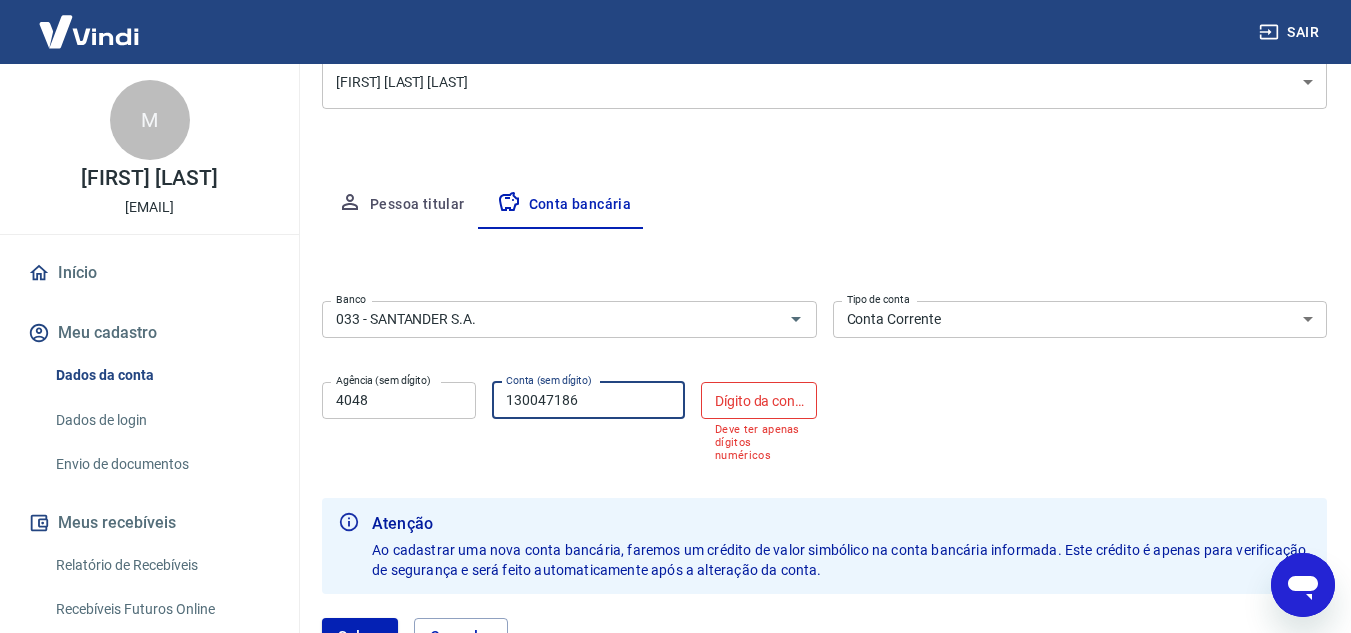 type on "13004718" 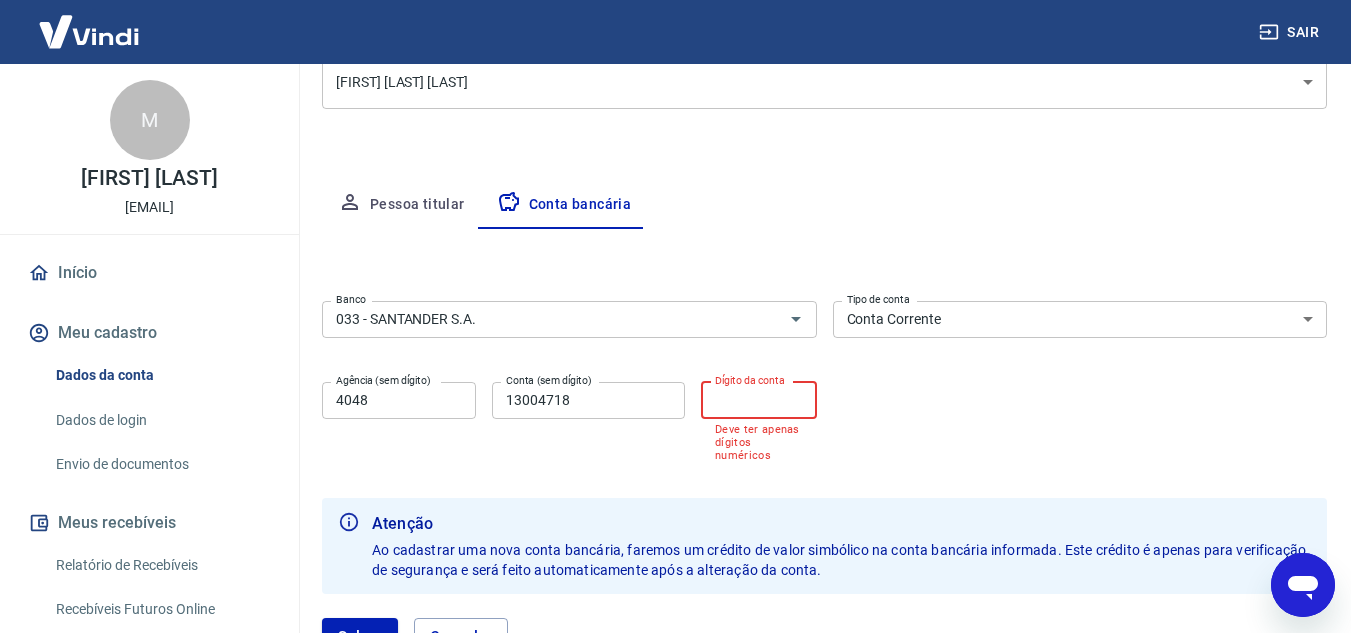 click on "Dígito da conta" at bounding box center [759, 400] 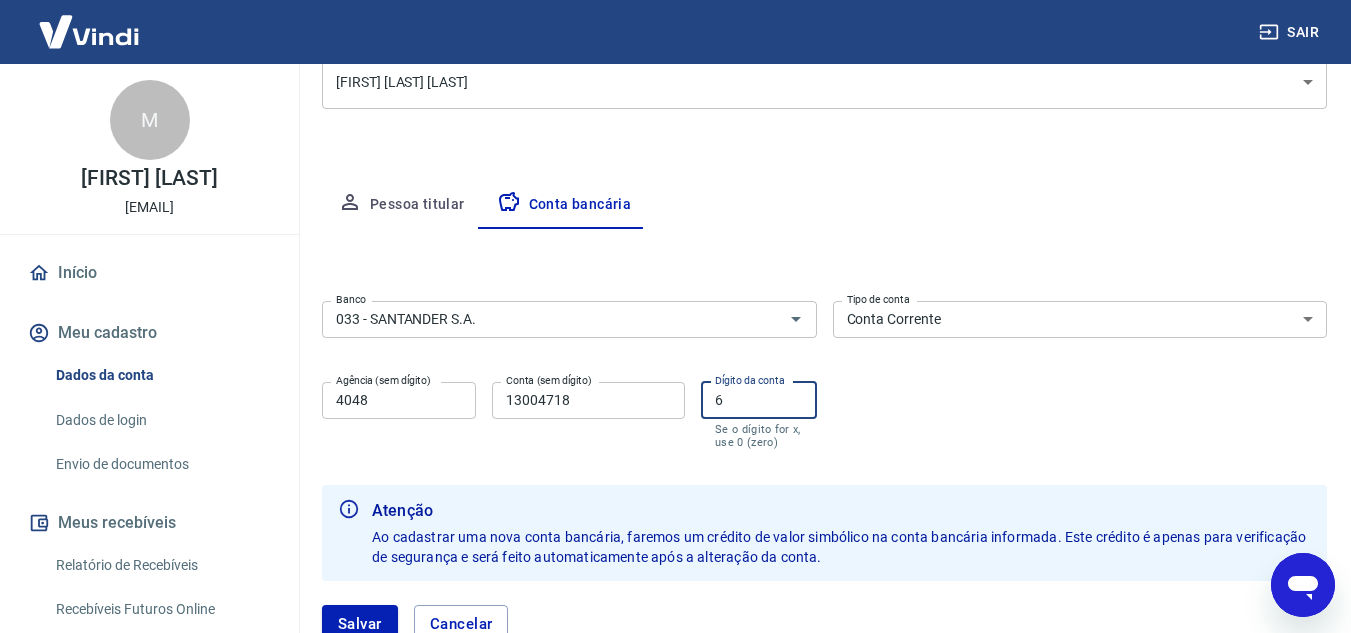 type on "6" 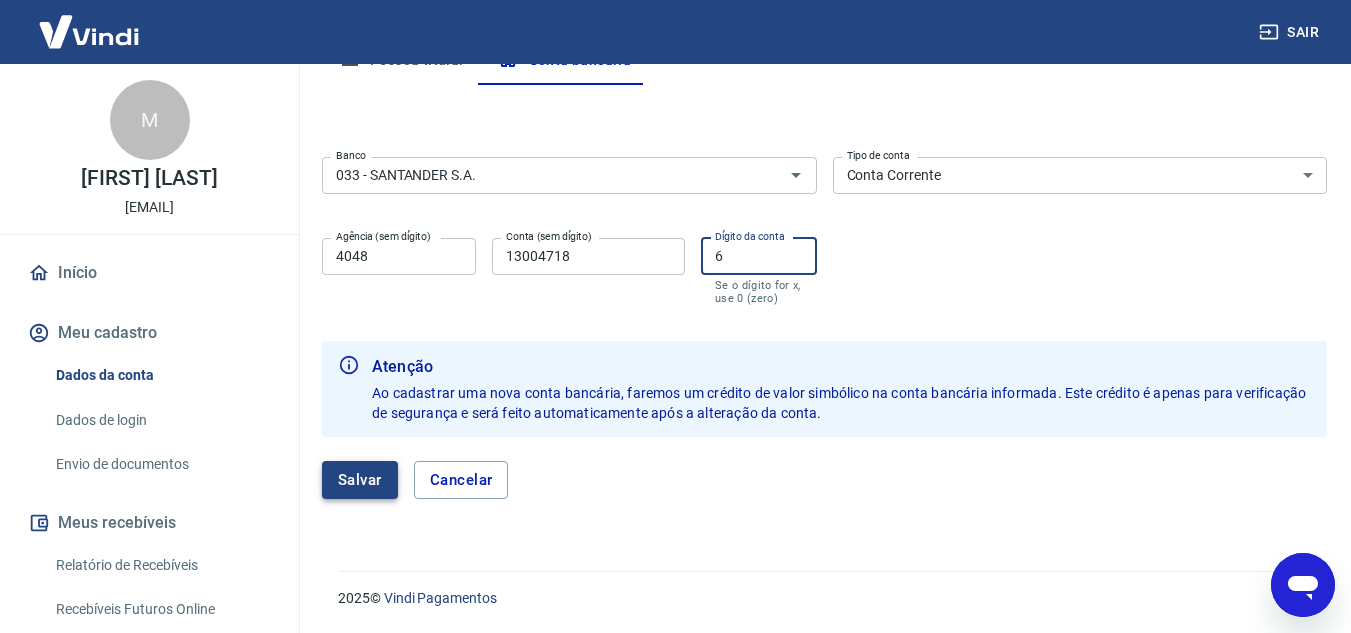 click on "Salvar" at bounding box center (360, 480) 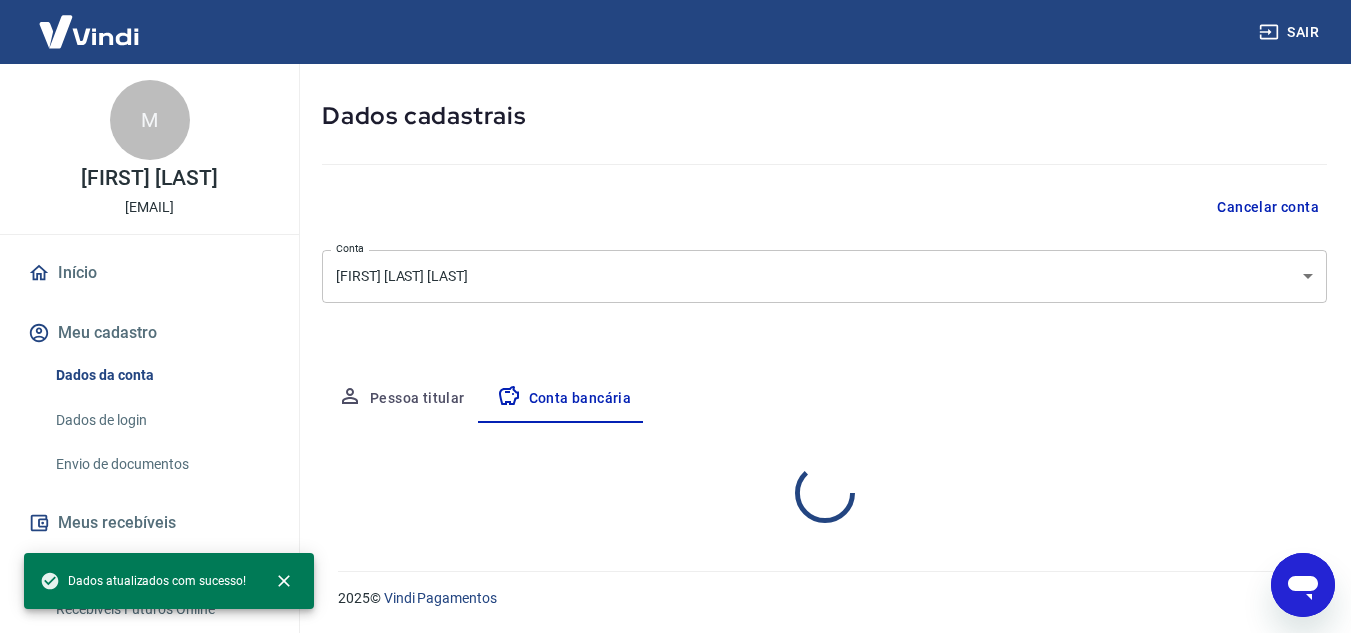 select on "1" 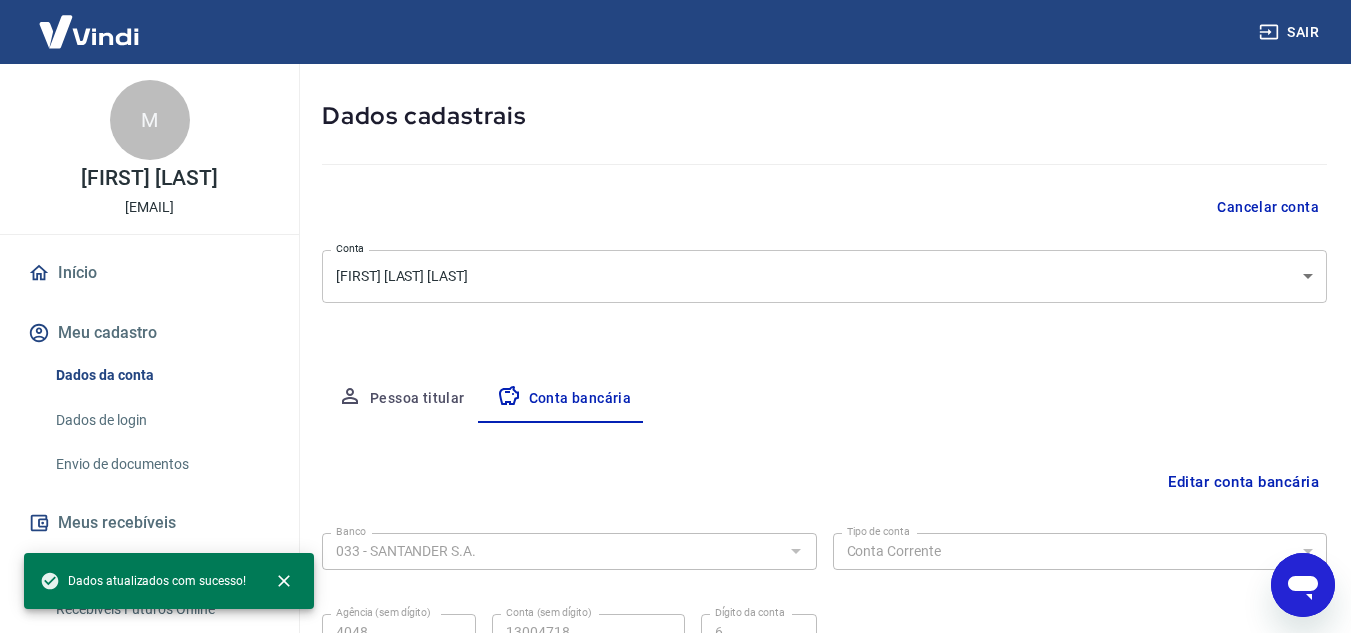 scroll, scrollTop: 278, scrollLeft: 0, axis: vertical 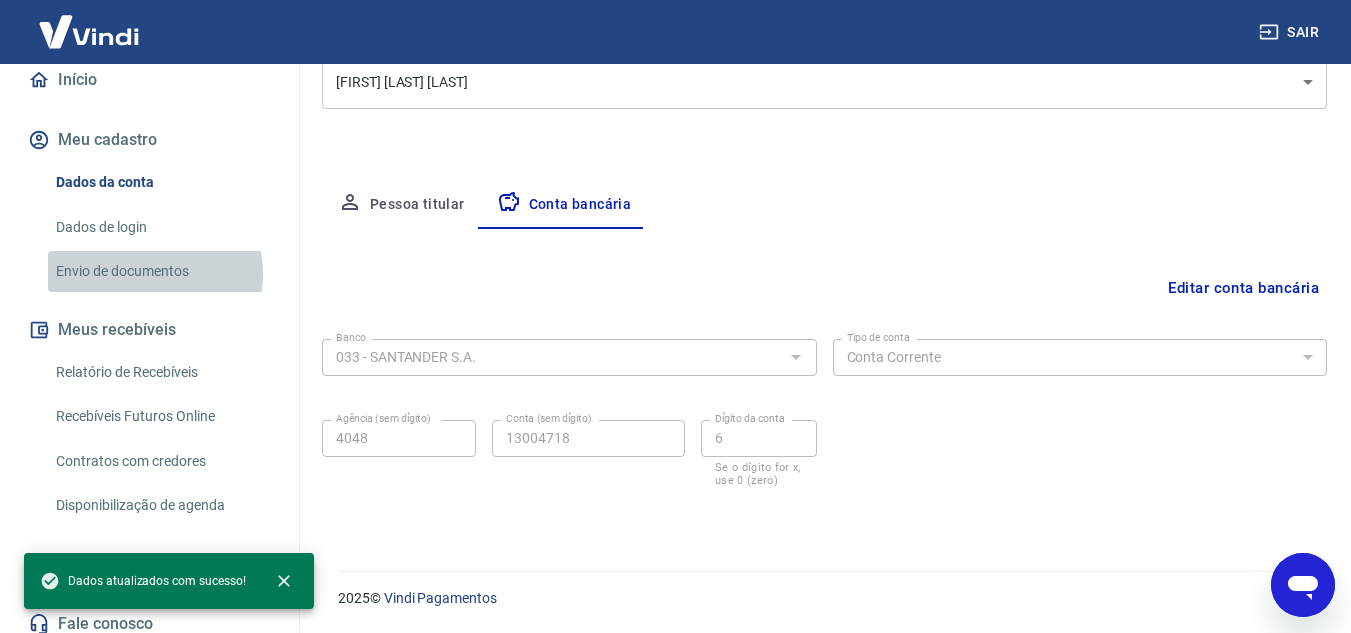 click on "Envio de documentos" at bounding box center [161, 271] 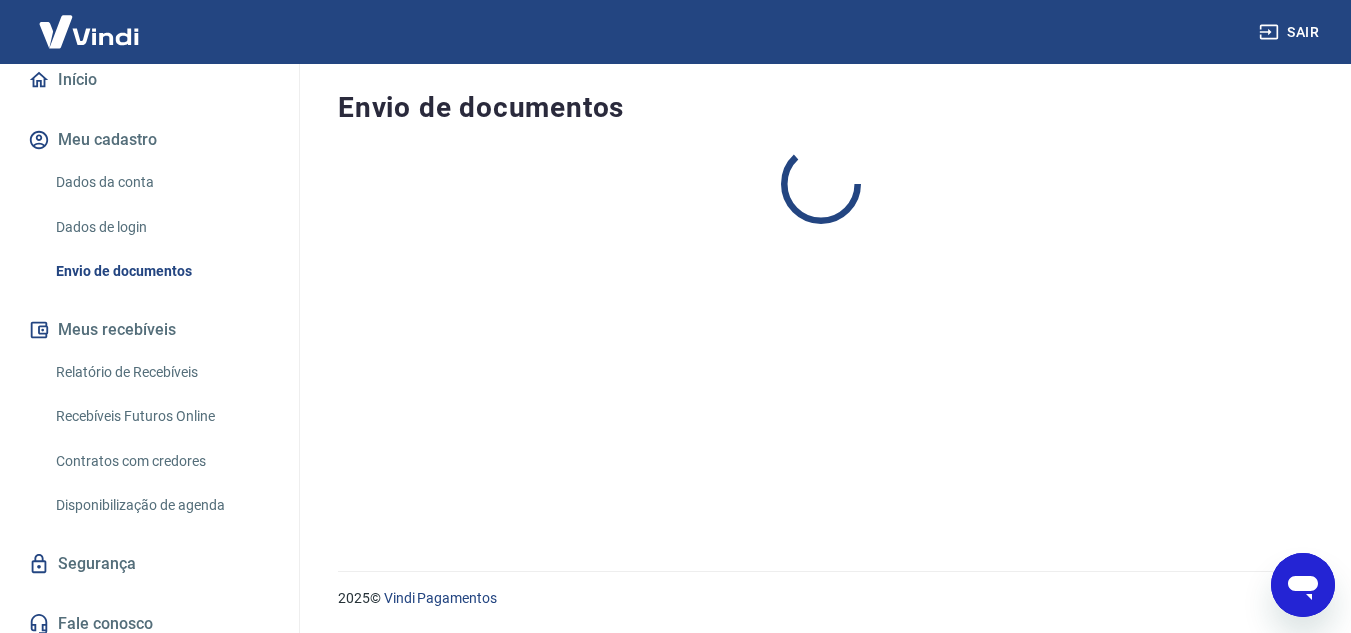 scroll, scrollTop: 0, scrollLeft: 0, axis: both 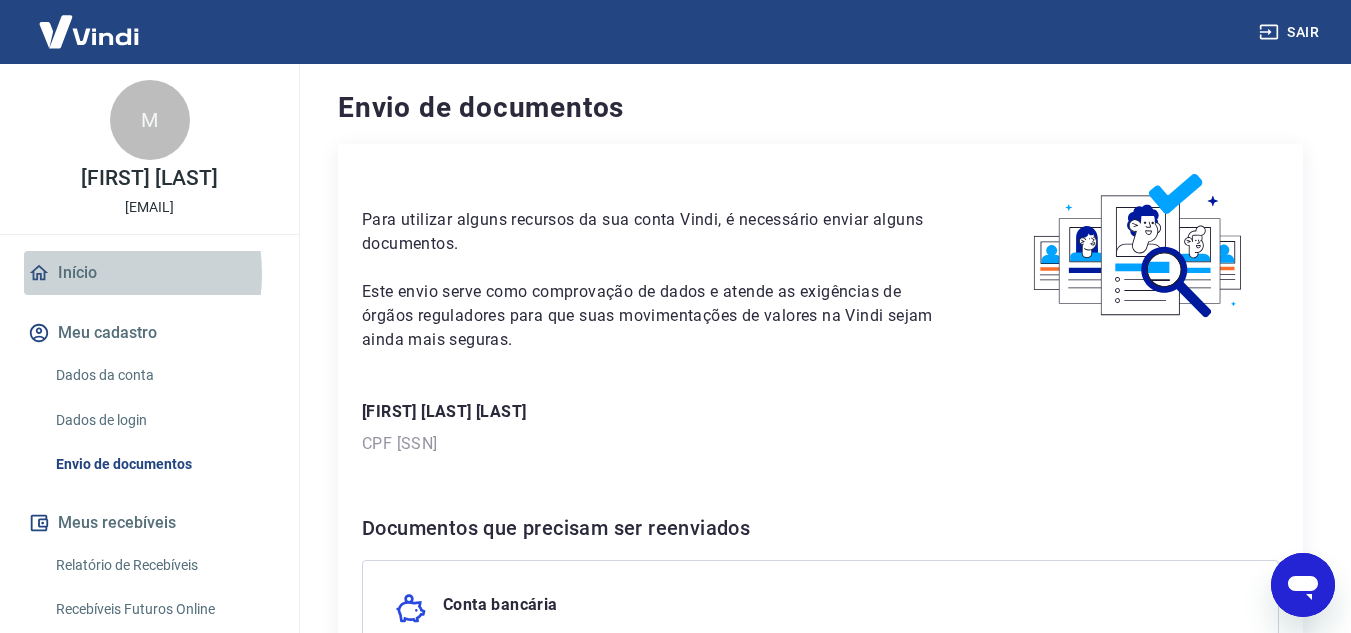 click on "Início" at bounding box center [149, 273] 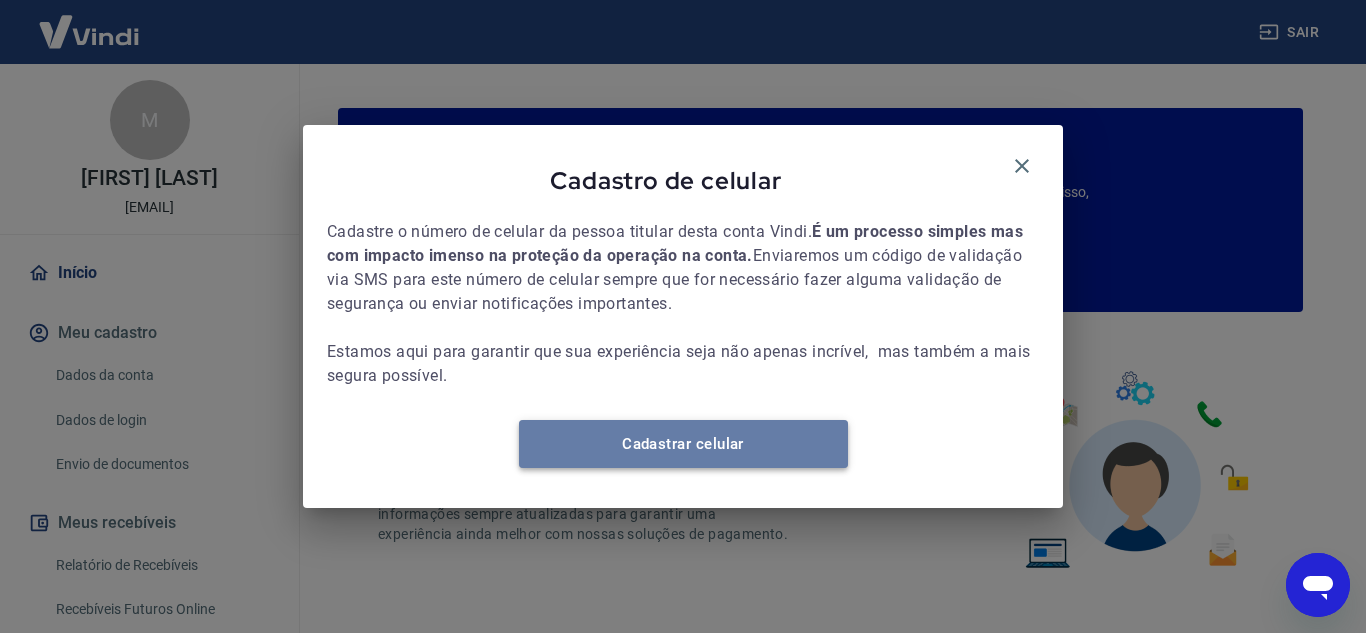 click on "Cadastrar celular" at bounding box center (683, 444) 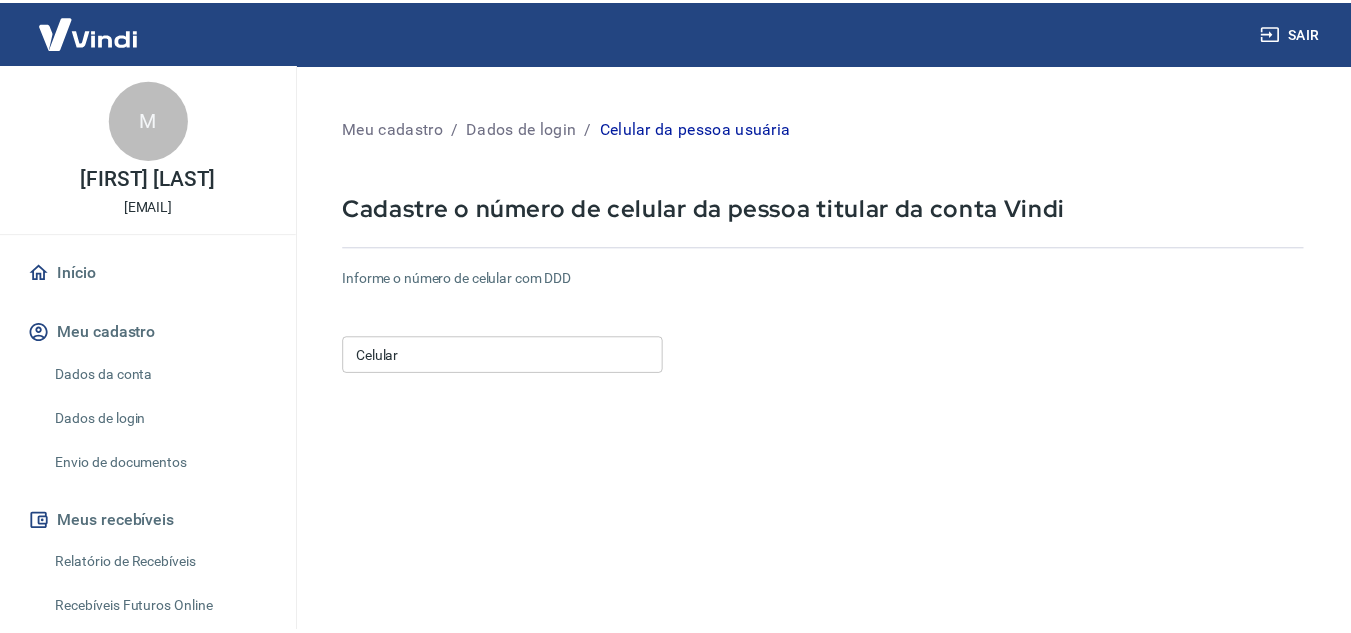 scroll, scrollTop: 0, scrollLeft: 0, axis: both 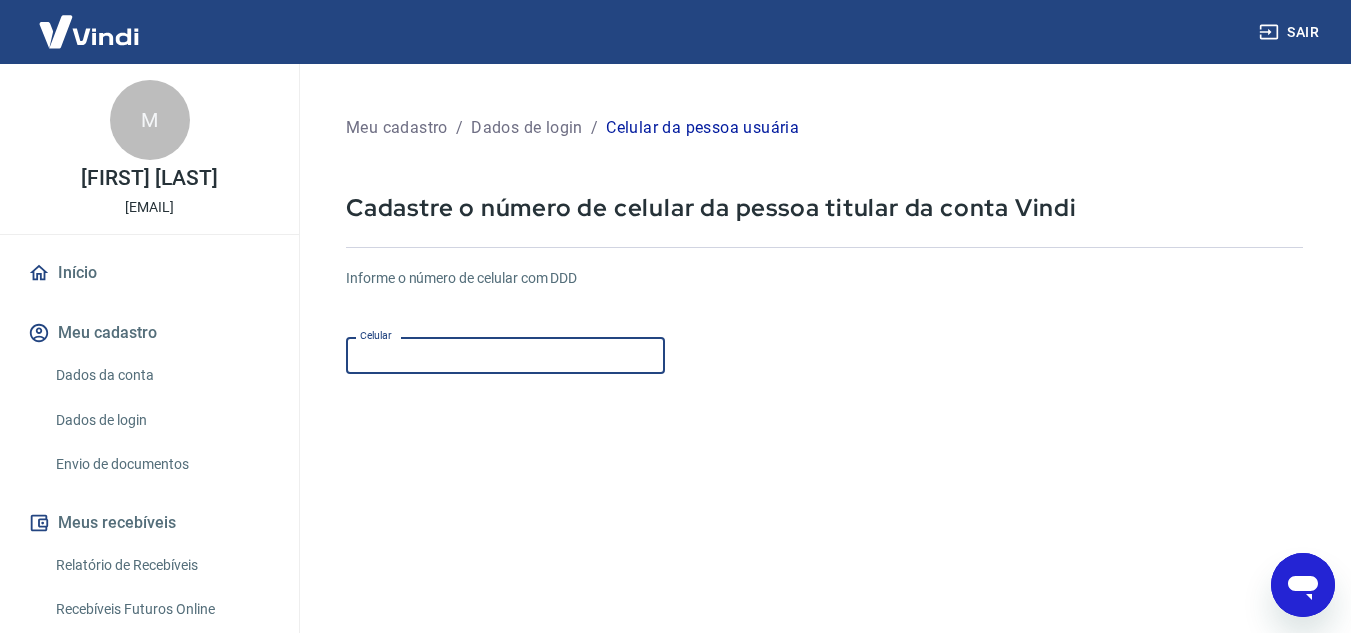 click on "Celular" at bounding box center [505, 355] 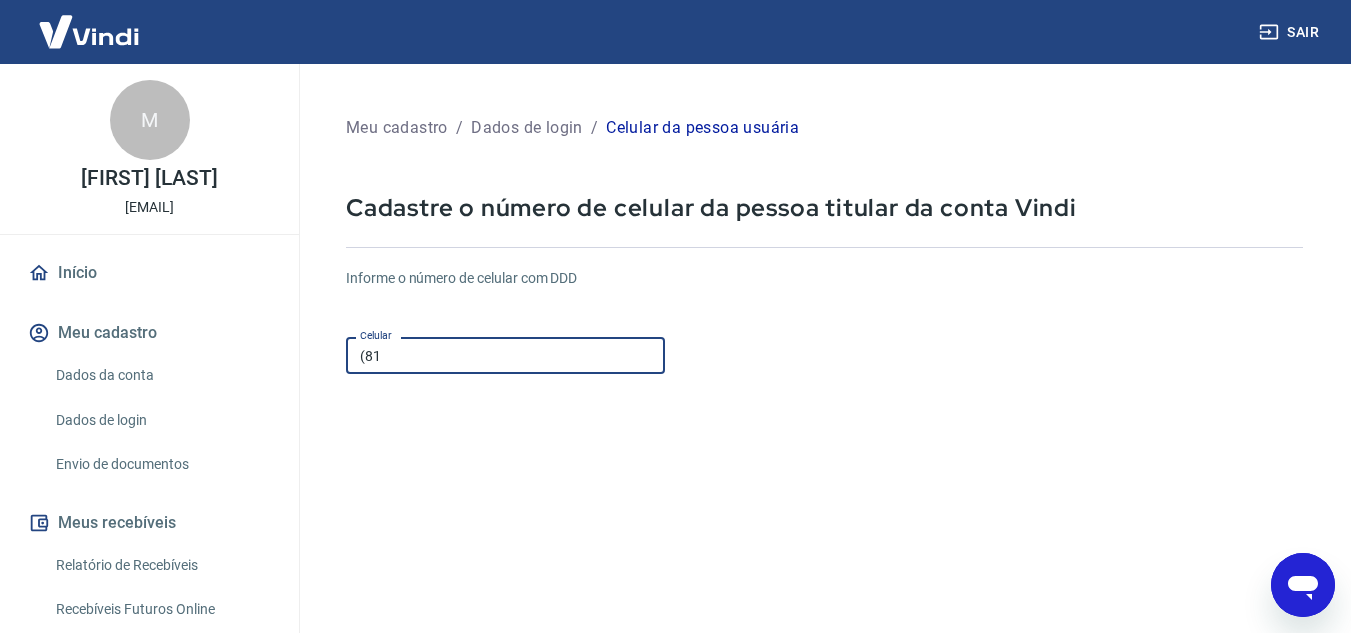 type on "[PHONE]" 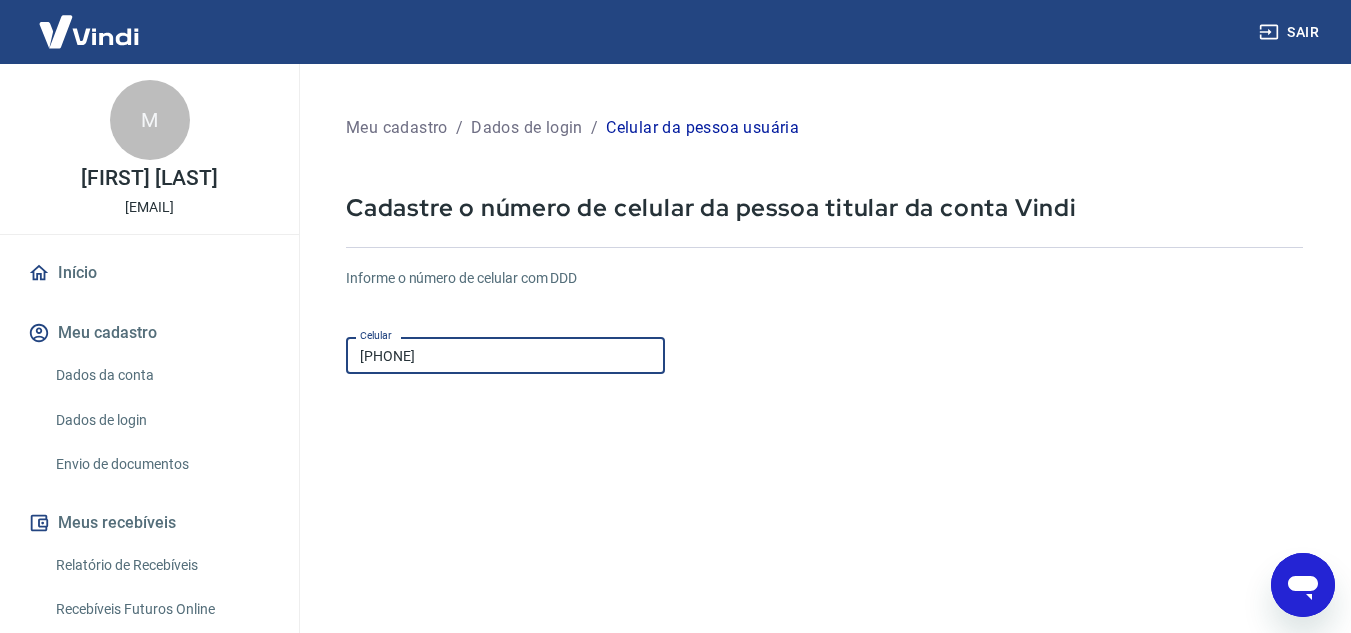 scroll, scrollTop: 314, scrollLeft: 0, axis: vertical 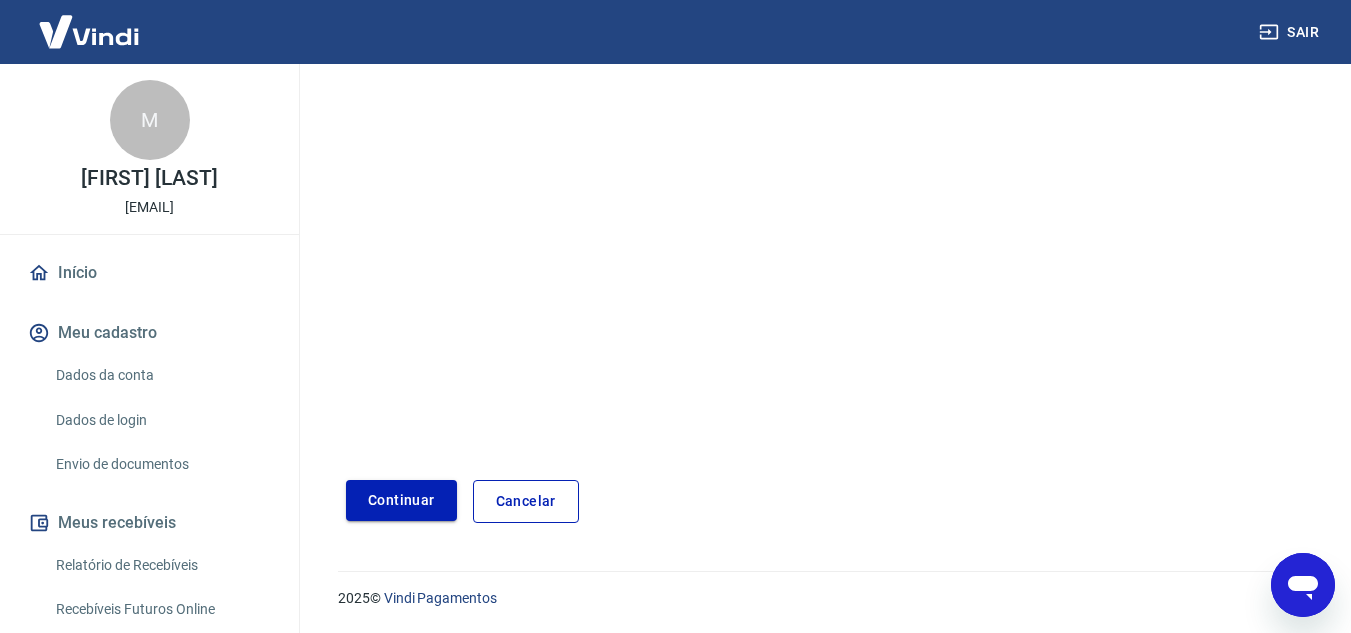 click on "Continuar" at bounding box center [401, 500] 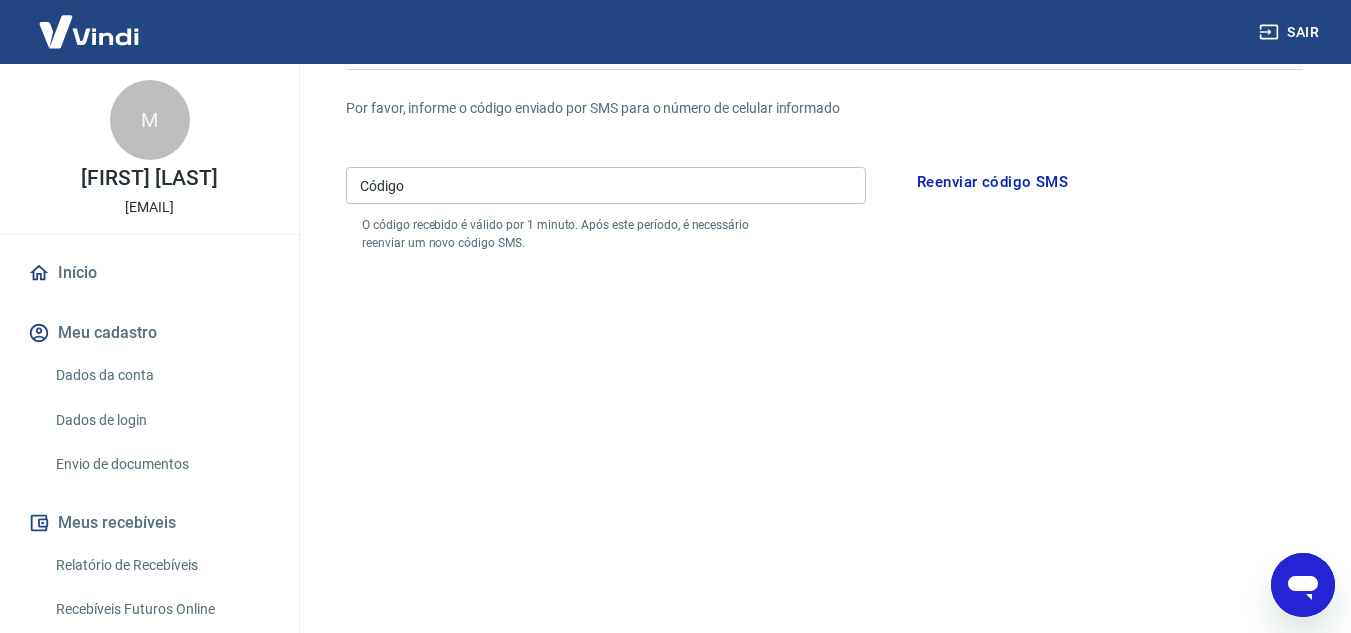 scroll, scrollTop: 174, scrollLeft: 0, axis: vertical 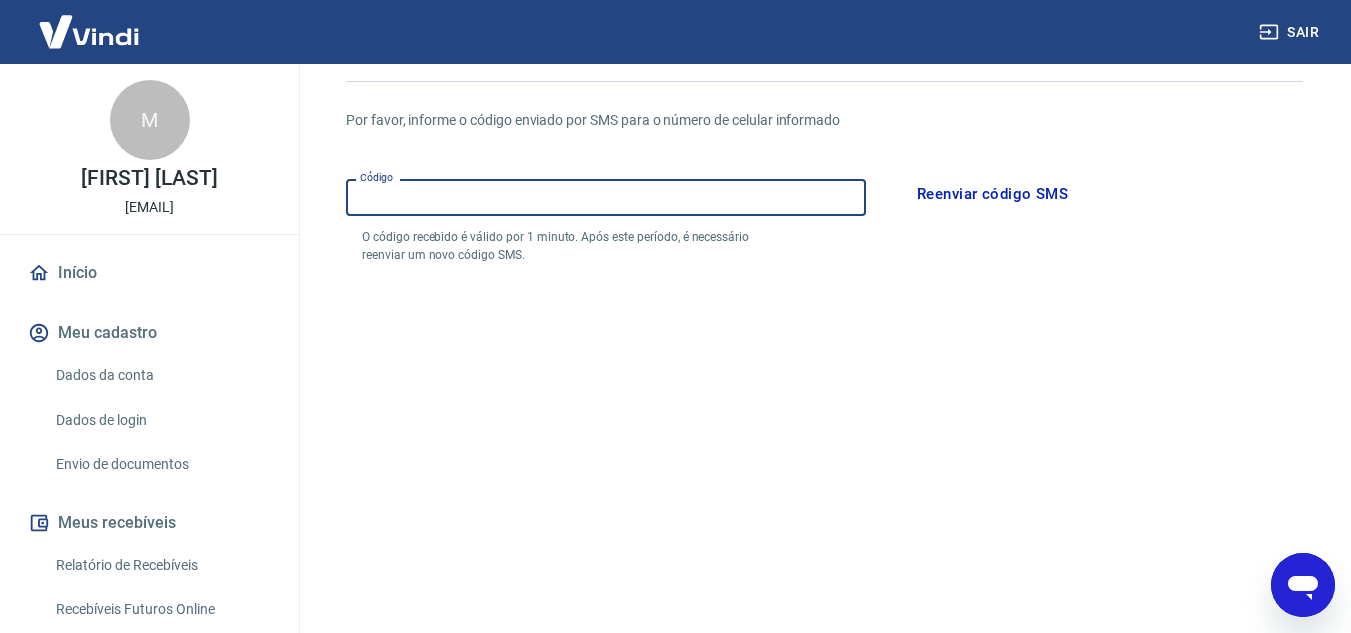 click on "Código" at bounding box center (606, 197) 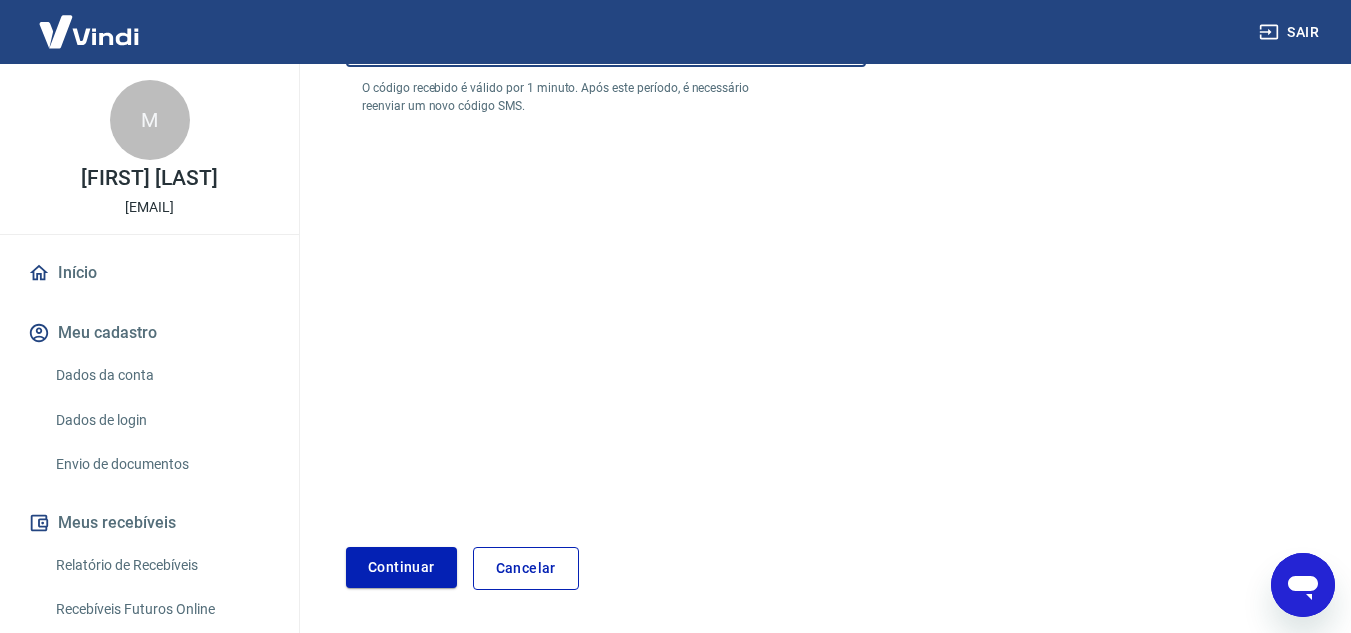 scroll, scrollTop: 390, scrollLeft: 0, axis: vertical 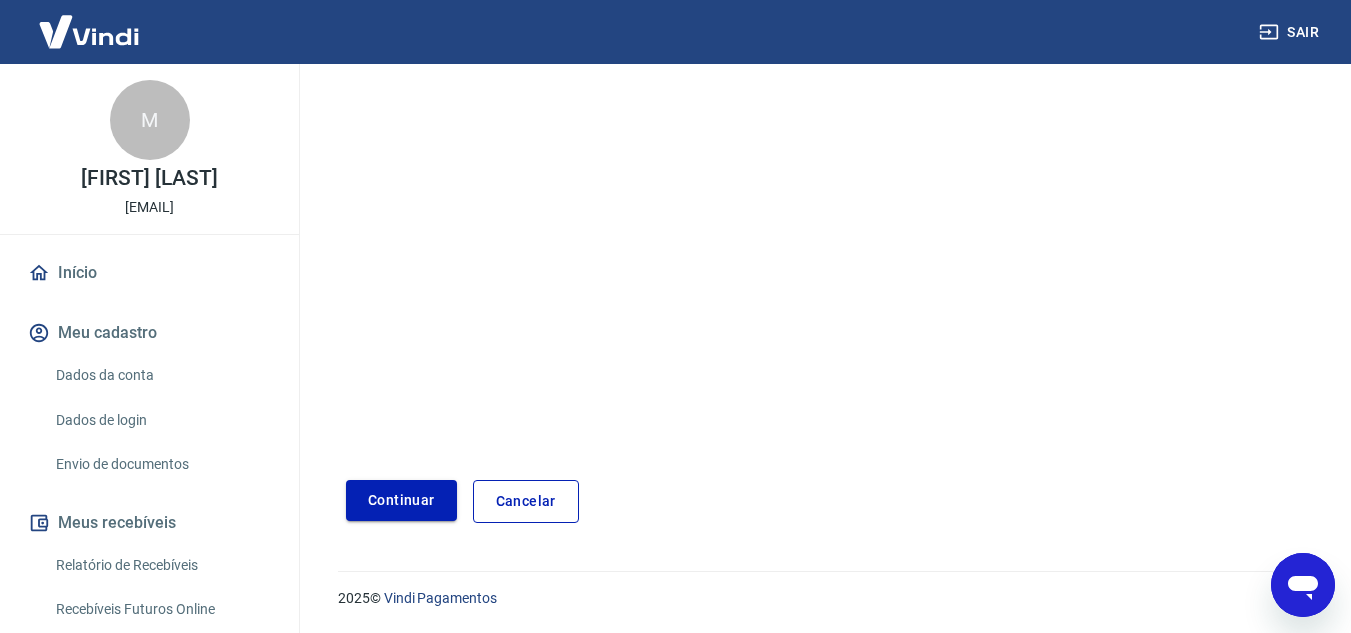 type on "[NUMBER]" 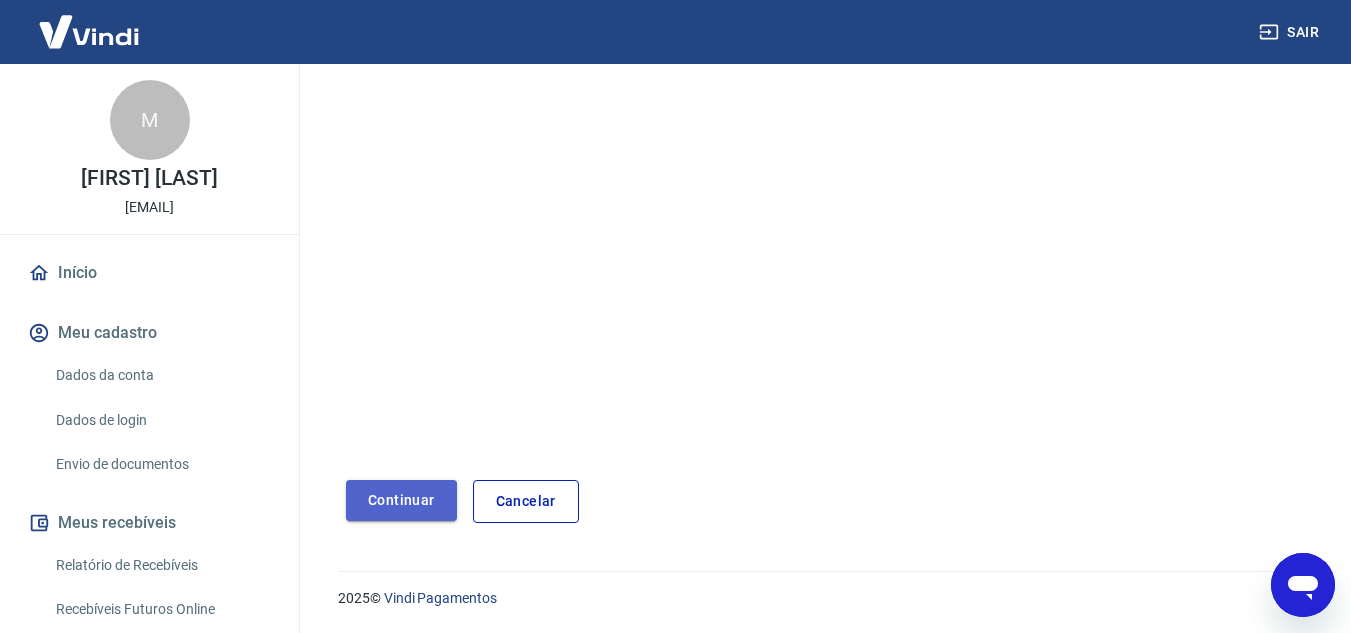 click on "Continuar" at bounding box center (401, 500) 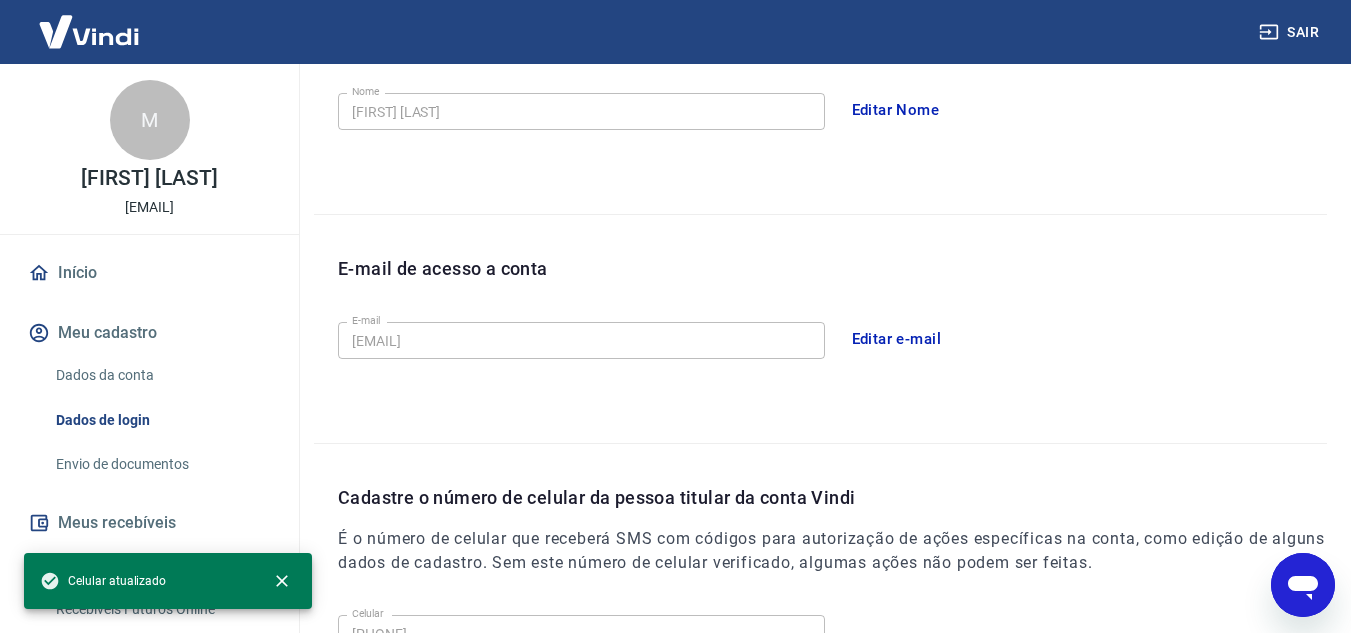 scroll, scrollTop: 648, scrollLeft: 0, axis: vertical 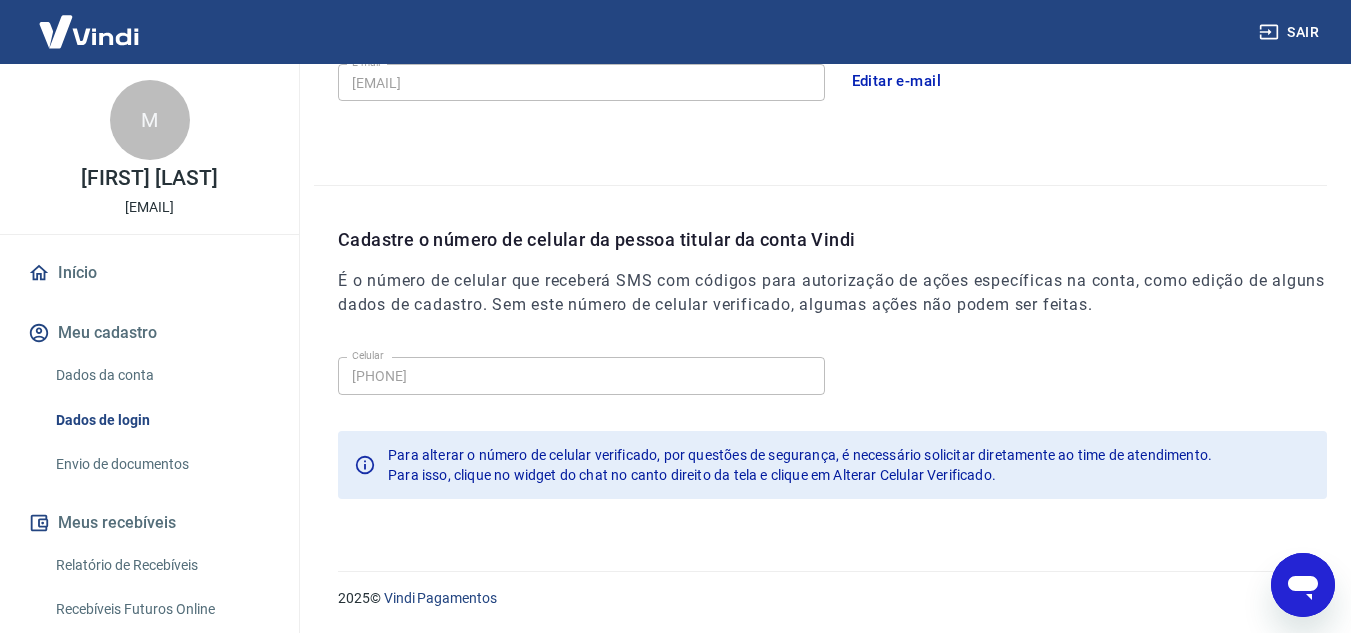 click at bounding box center [89, 31] 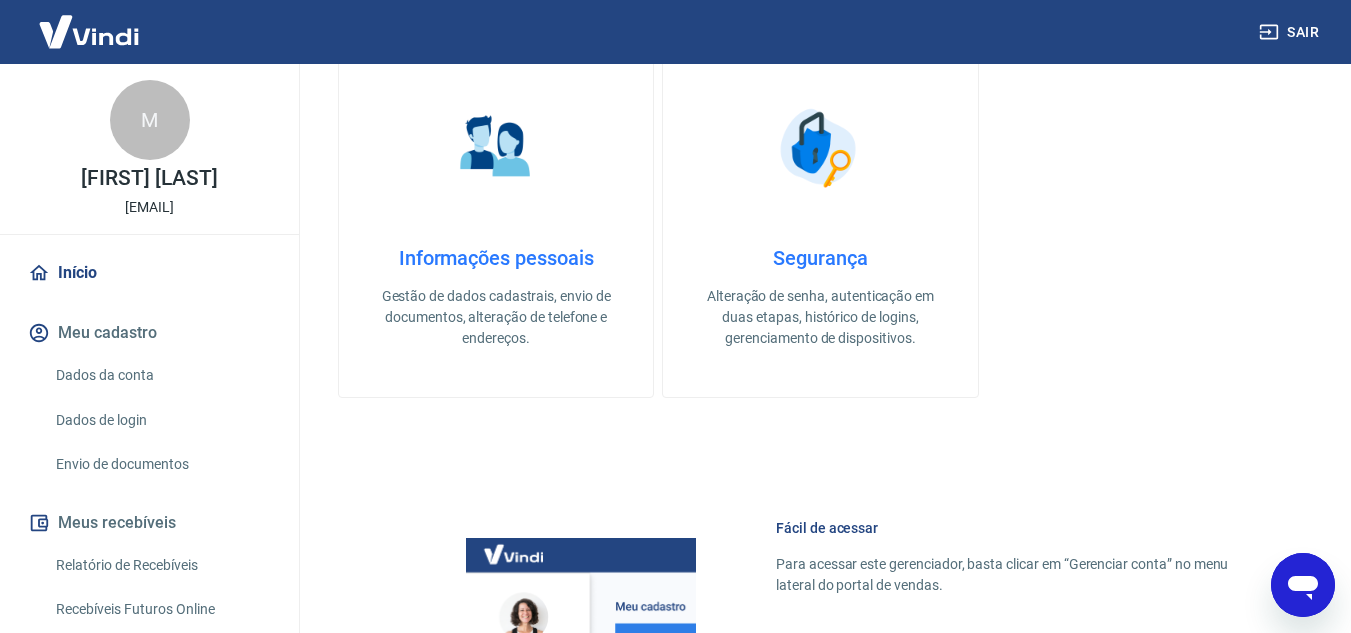 scroll, scrollTop: 1215, scrollLeft: 0, axis: vertical 